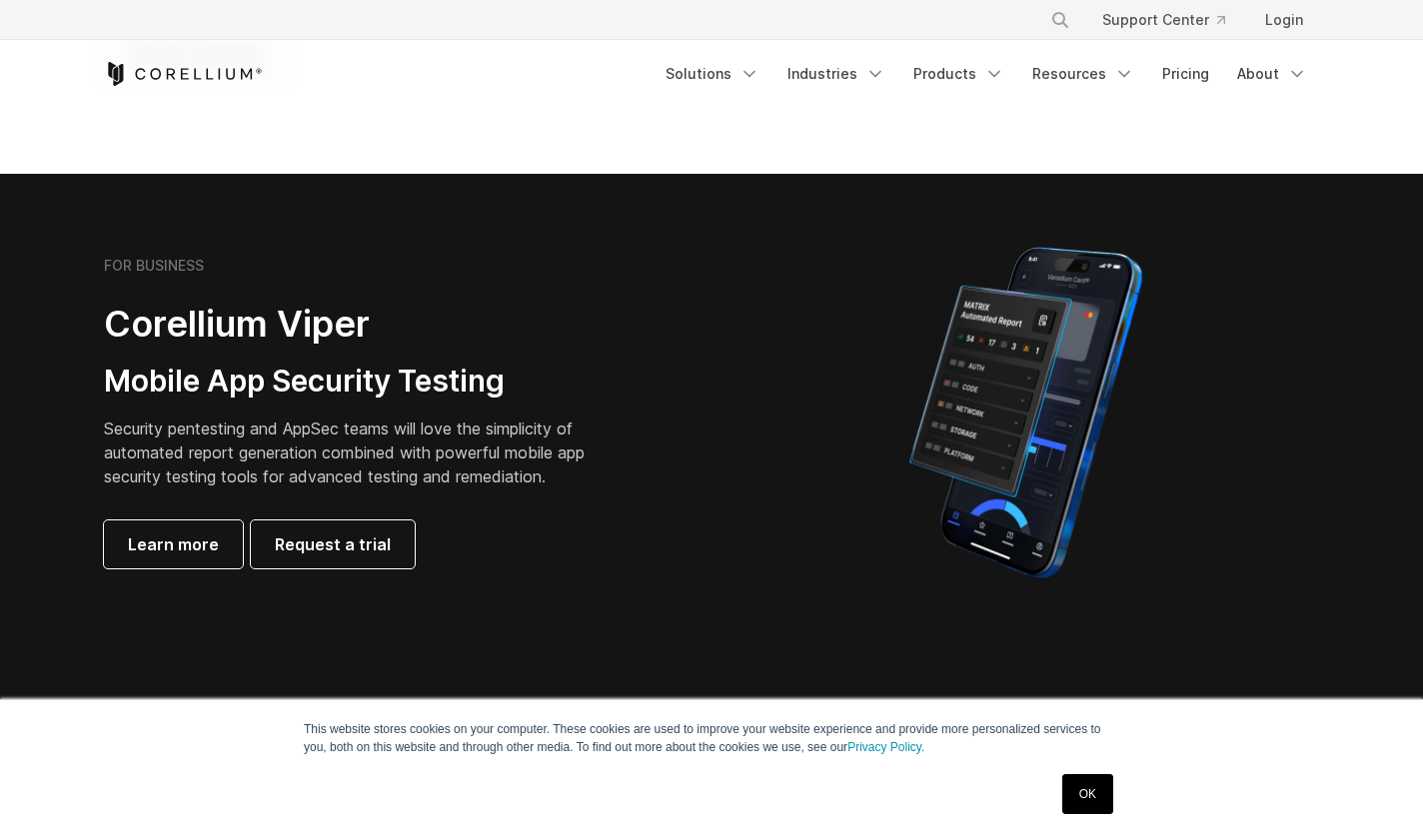 scroll, scrollTop: 342, scrollLeft: 0, axis: vertical 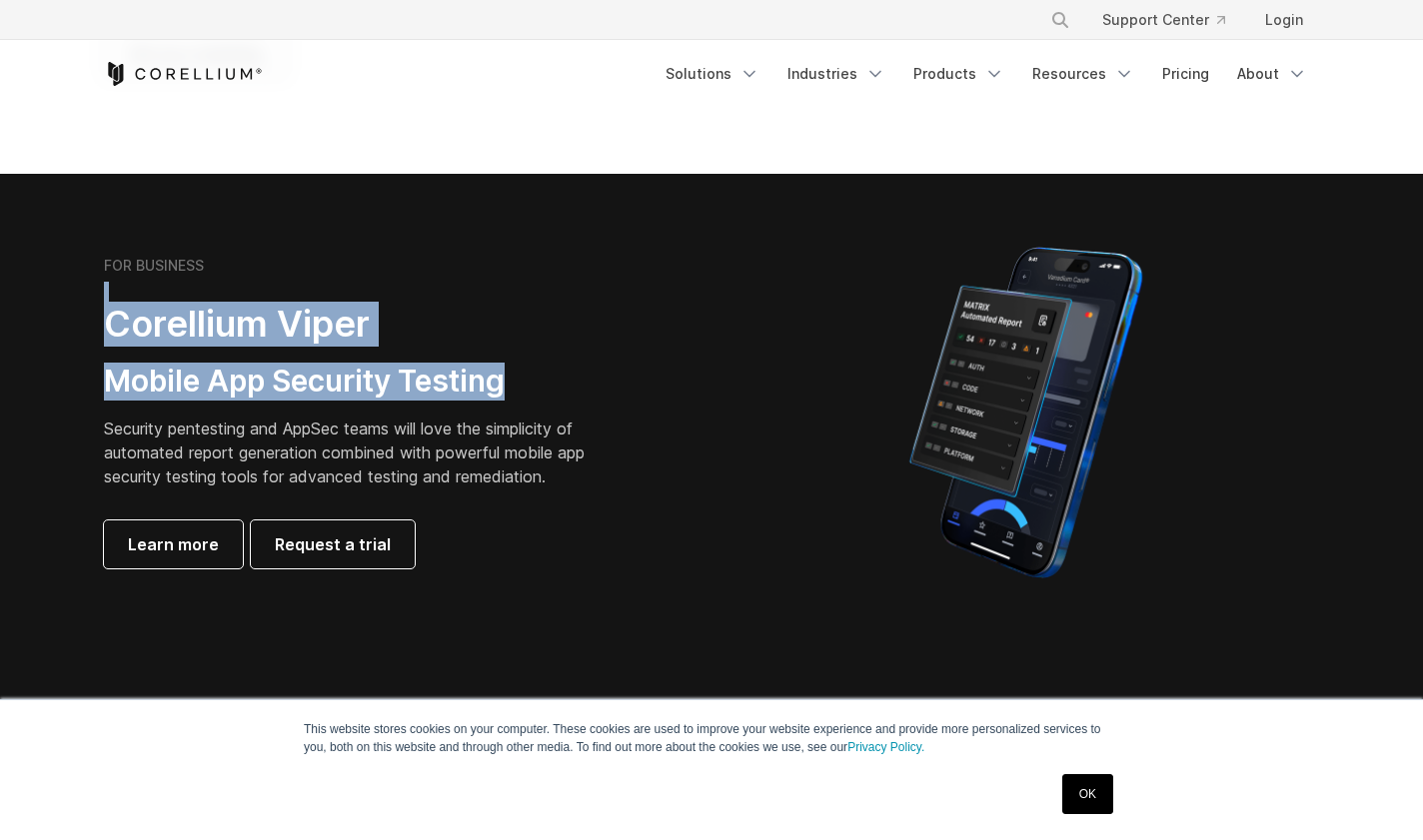 drag, startPoint x: 92, startPoint y: 292, endPoint x: 537, endPoint y: 390, distance: 455.66325 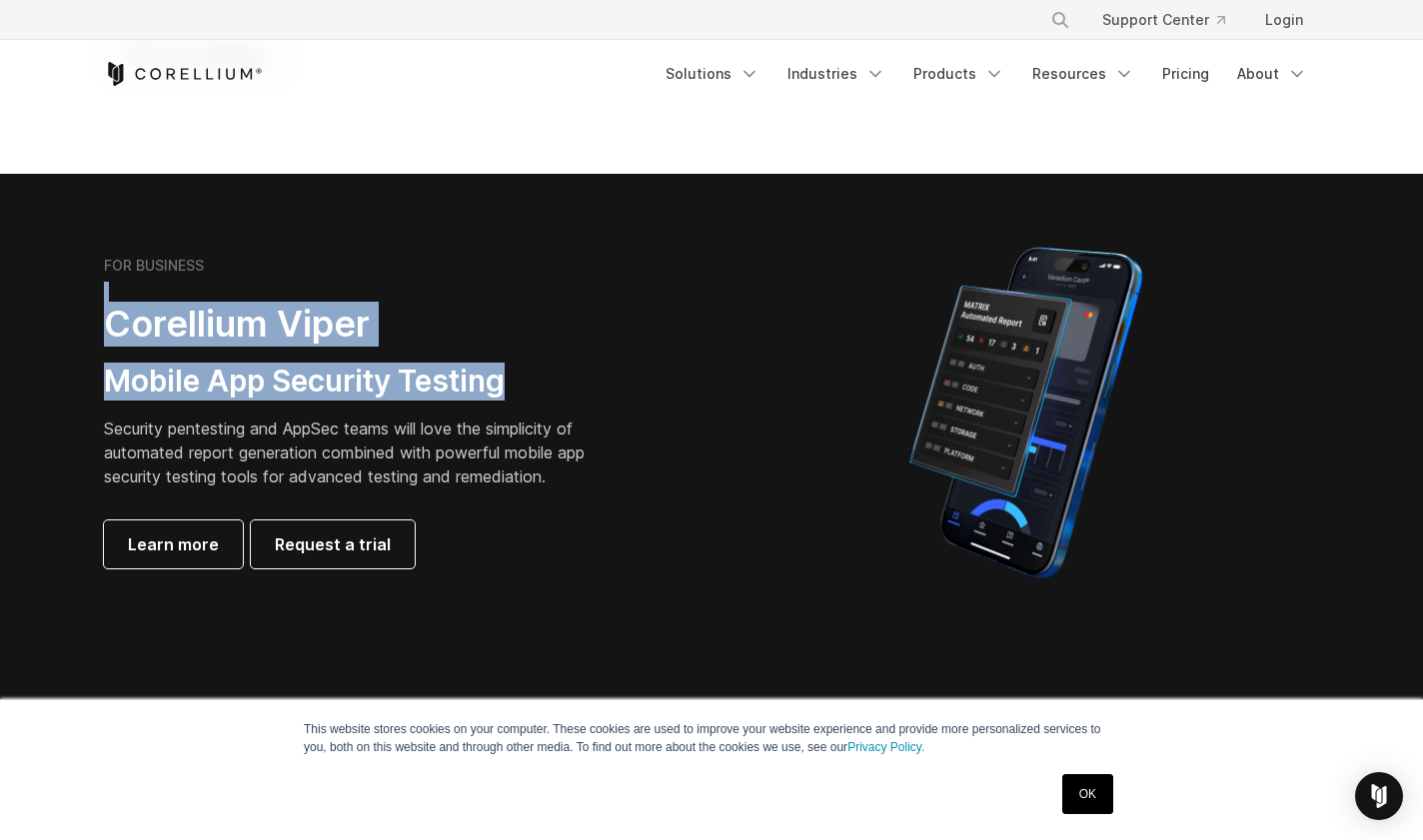 click on "Mobile App Security Testing" at bounding box center (360, 382) 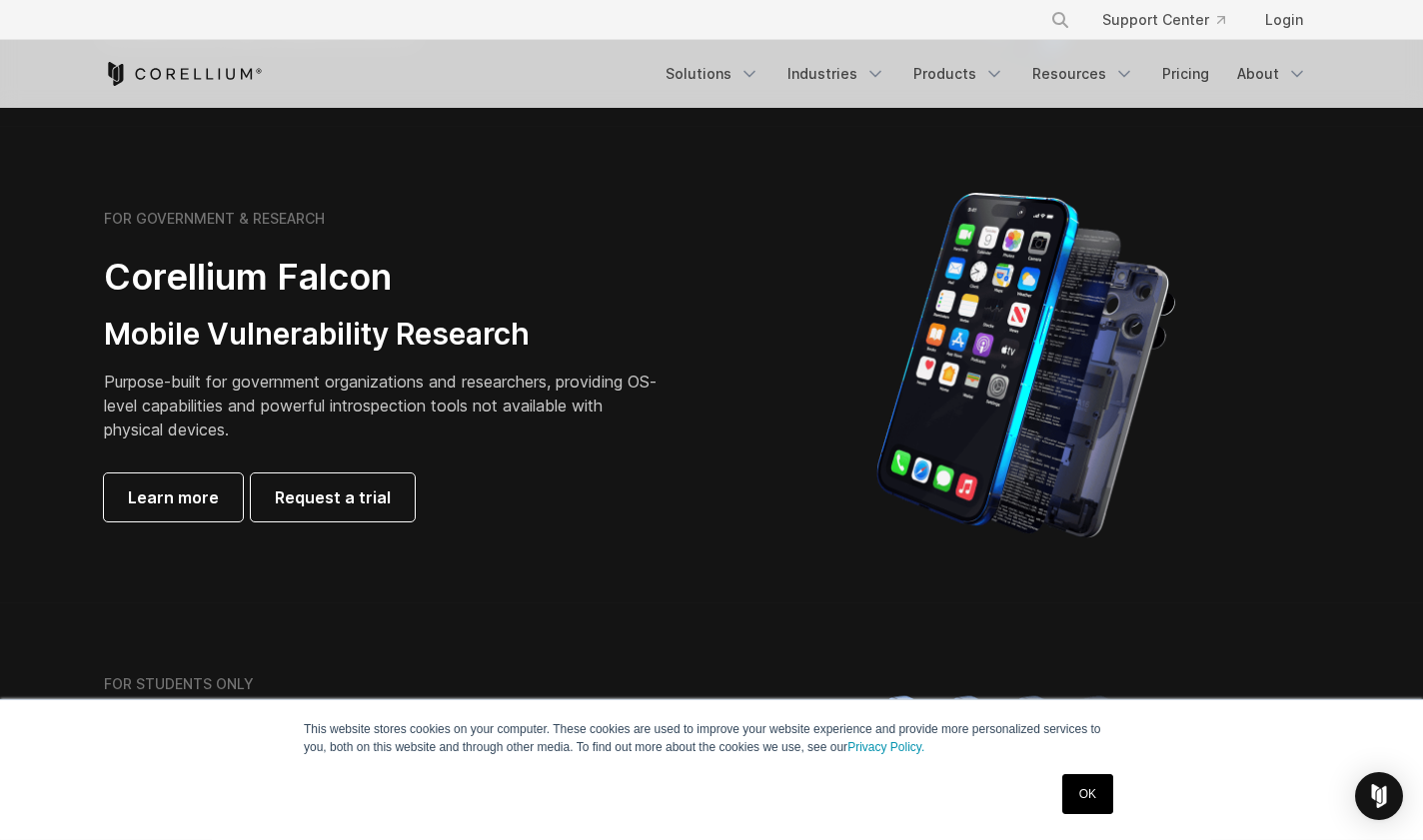 scroll, scrollTop: 911, scrollLeft: 0, axis: vertical 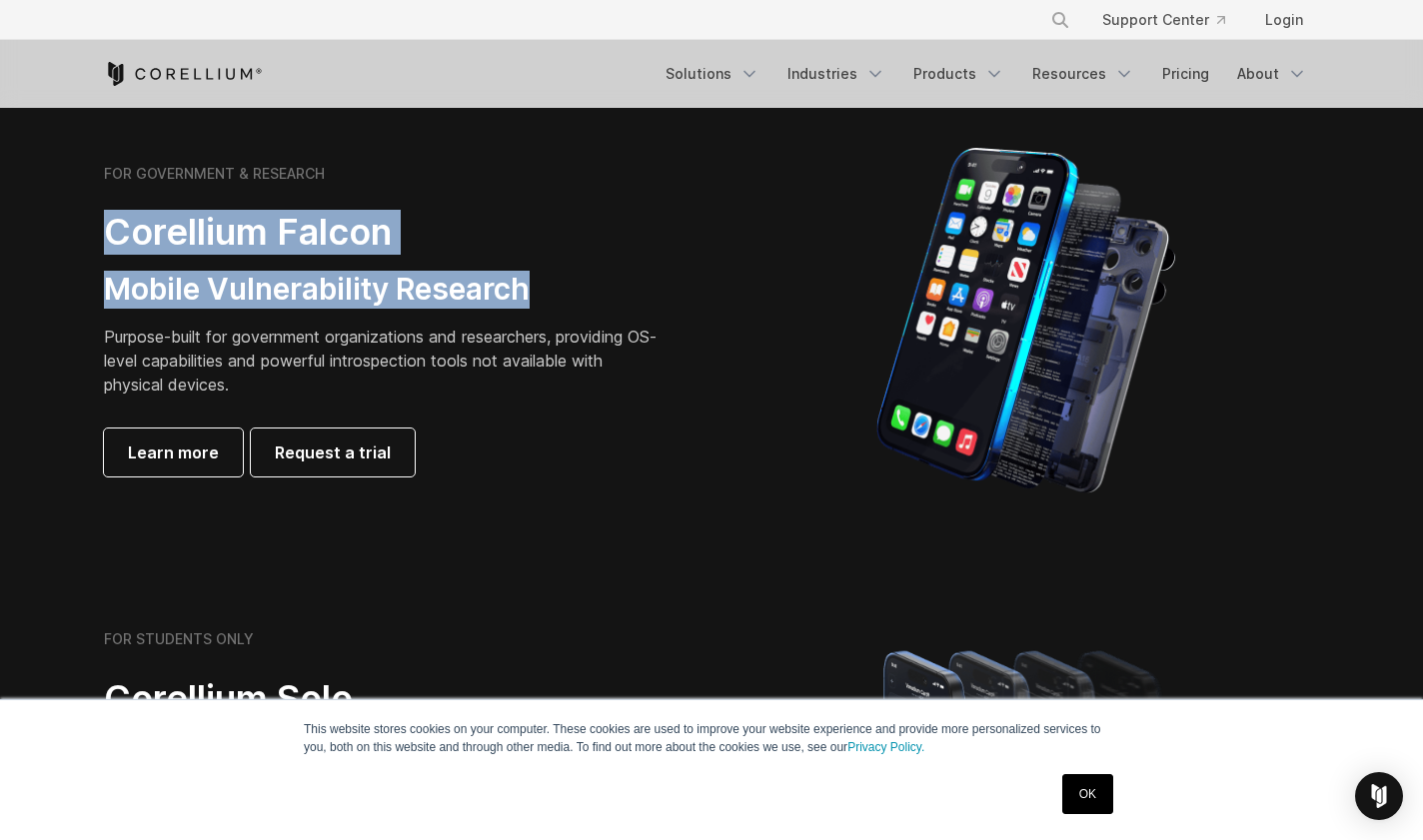 drag, startPoint x: 85, startPoint y: 227, endPoint x: 596, endPoint y: 292, distance: 515.1175 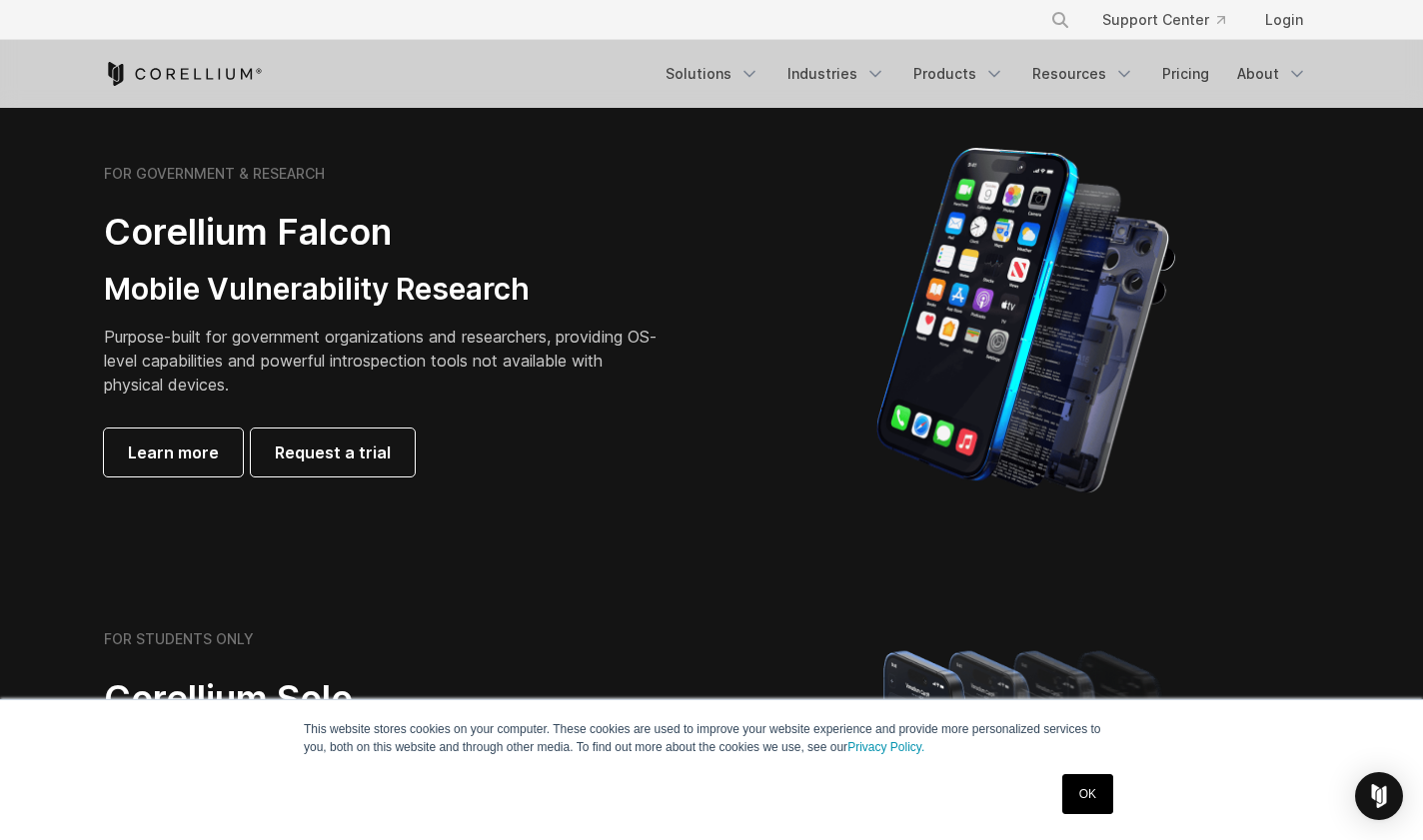 click on "FOR GOVERNMENT & RESEARCH
Corellium Falcon
Mobile Vulnerability Research
Purpose-built for government organizations and researchers, providing OS-level capabilities and powerful introspection tools not available with physical devices.
Learn more
Request a trial" at bounding box center (384, 321) 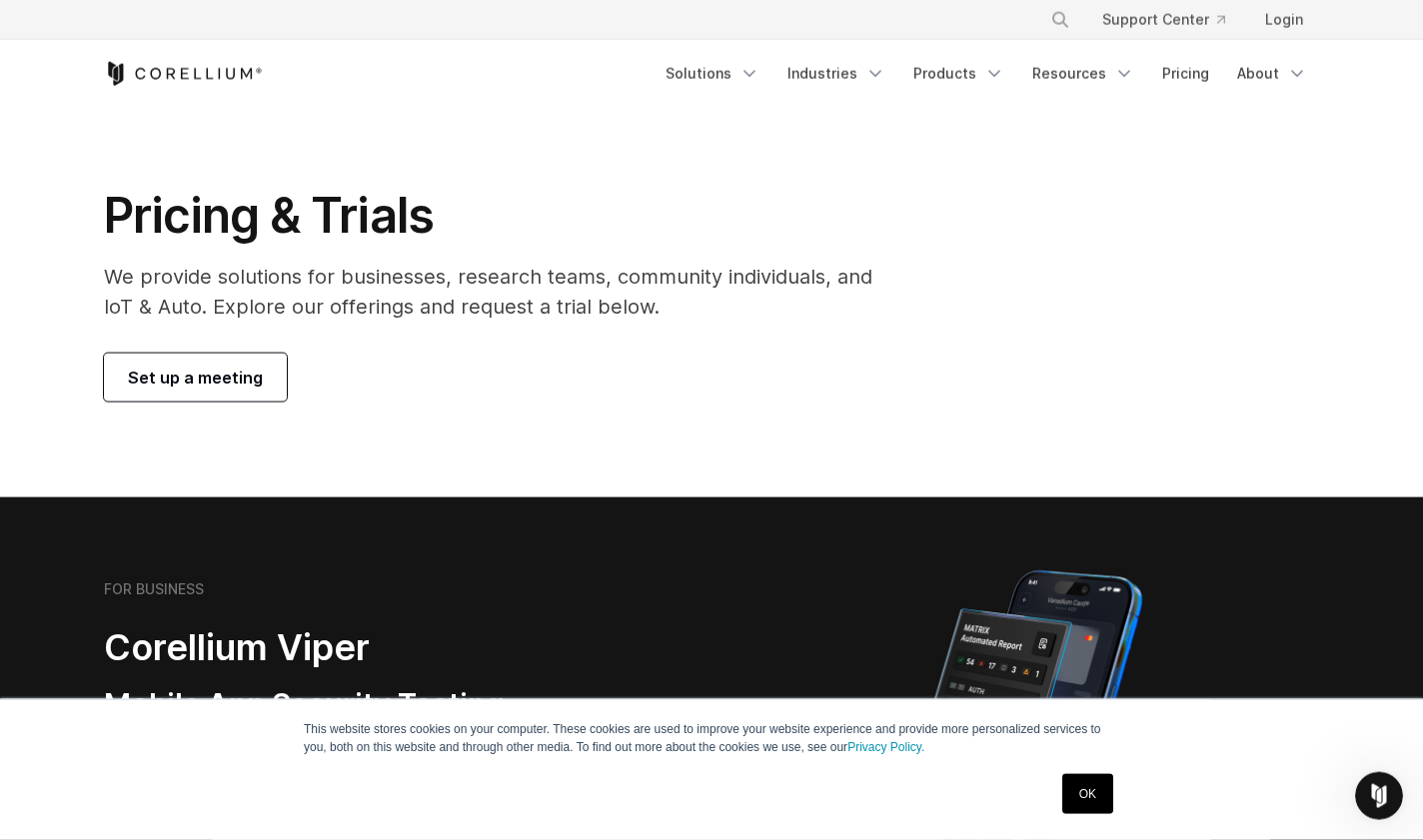 scroll, scrollTop: 0, scrollLeft: 0, axis: both 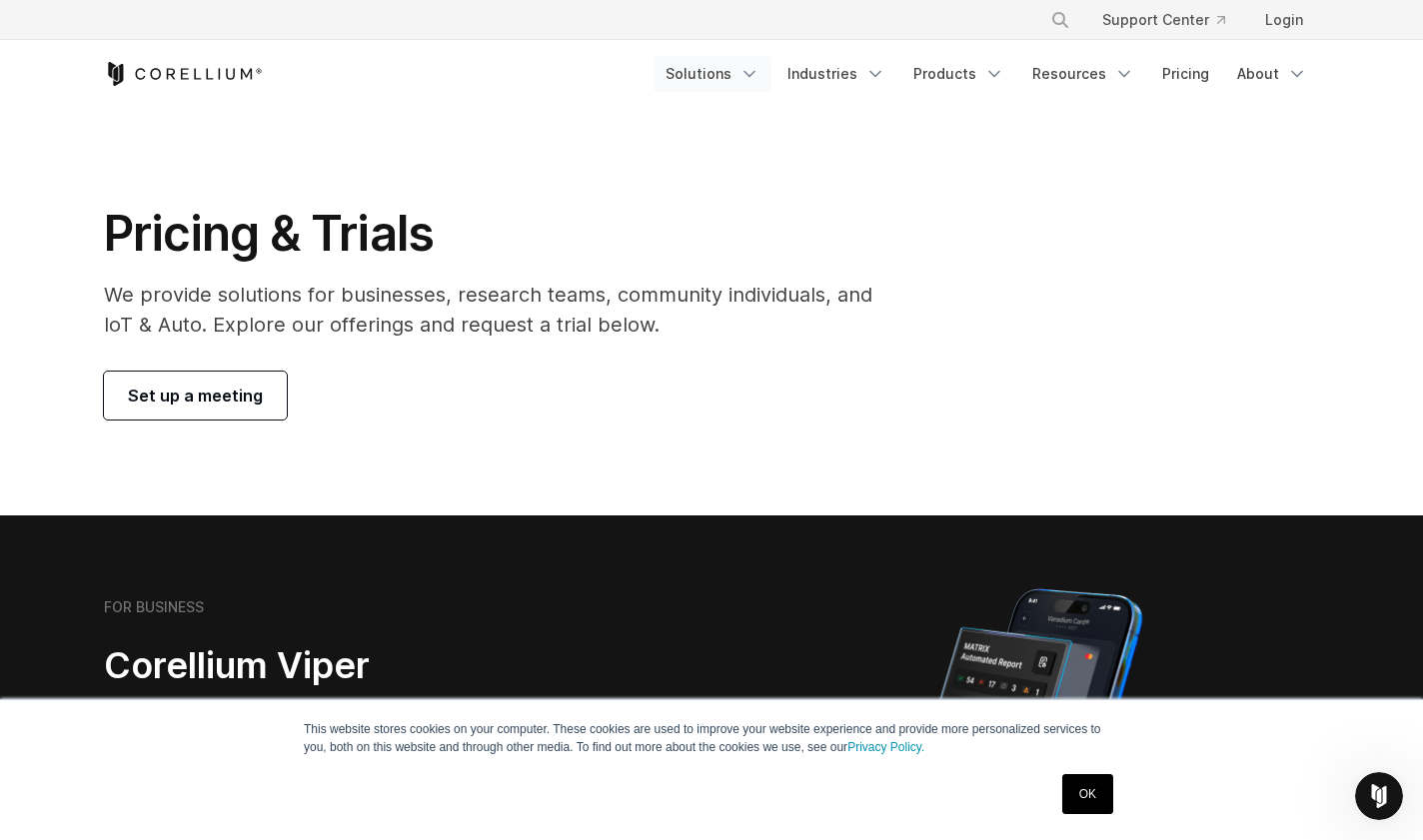 click on "Solutions" at bounding box center [712, 74] 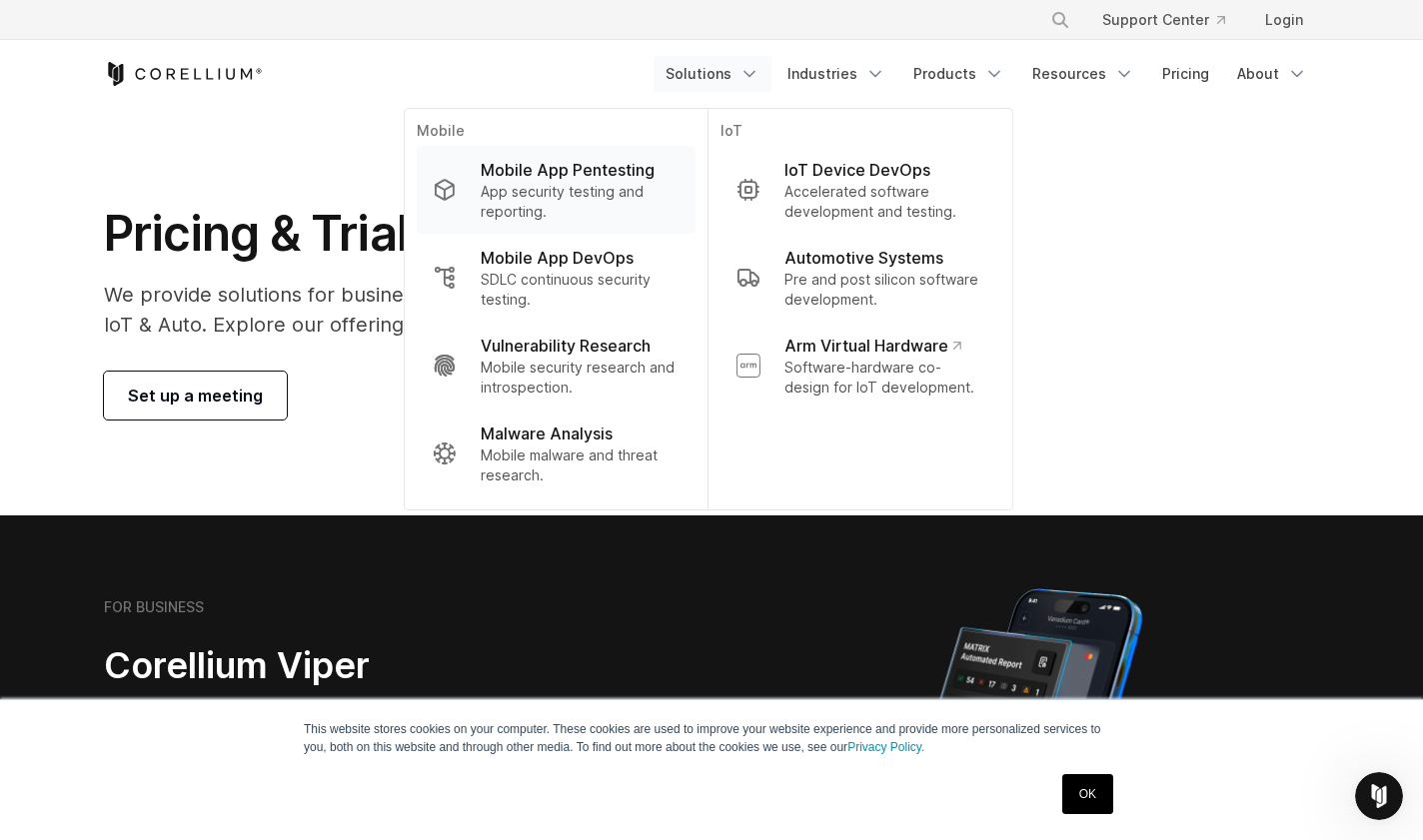 click on "Mobile App Pentesting" at bounding box center [568, 170] 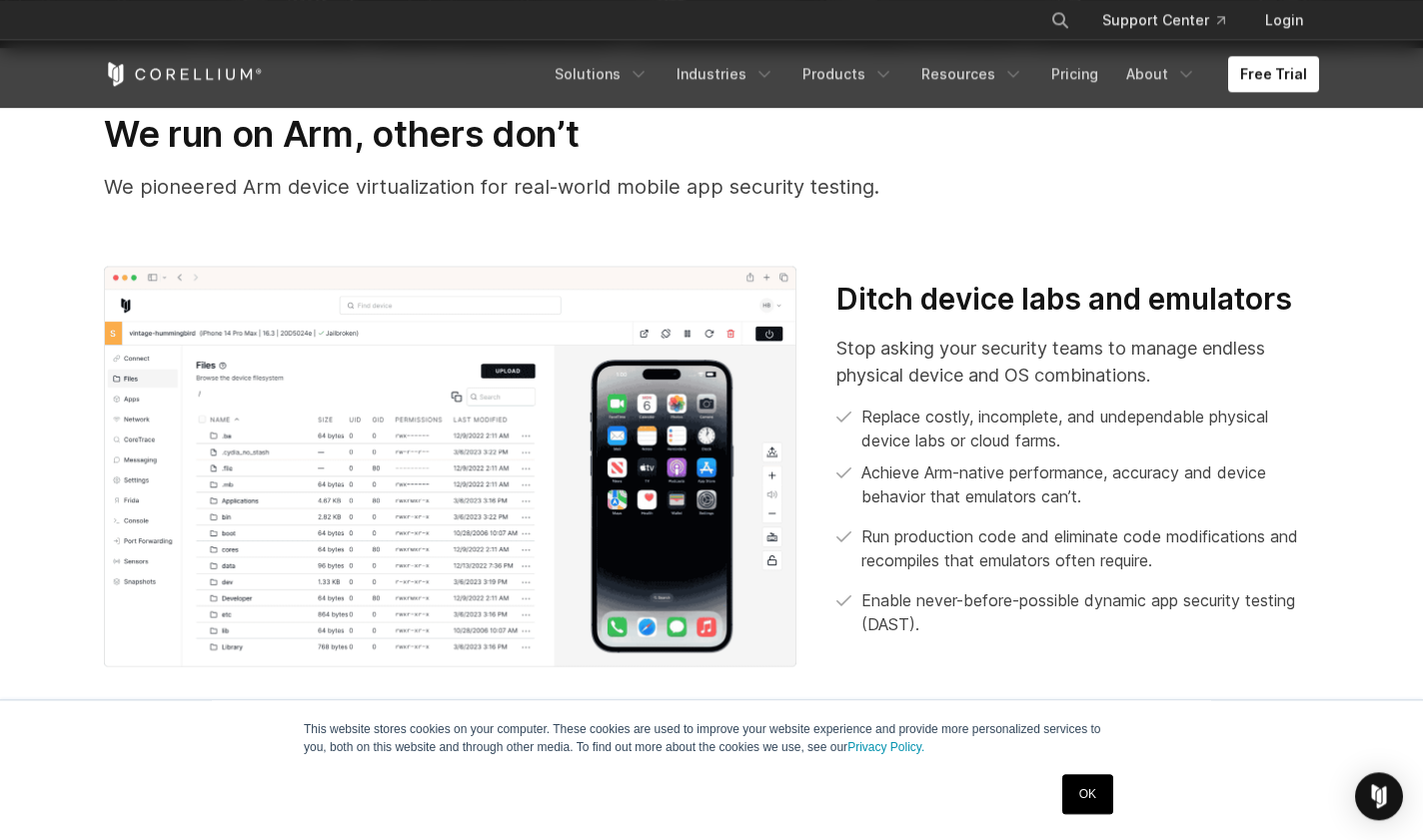 scroll, scrollTop: 911, scrollLeft: 0, axis: vertical 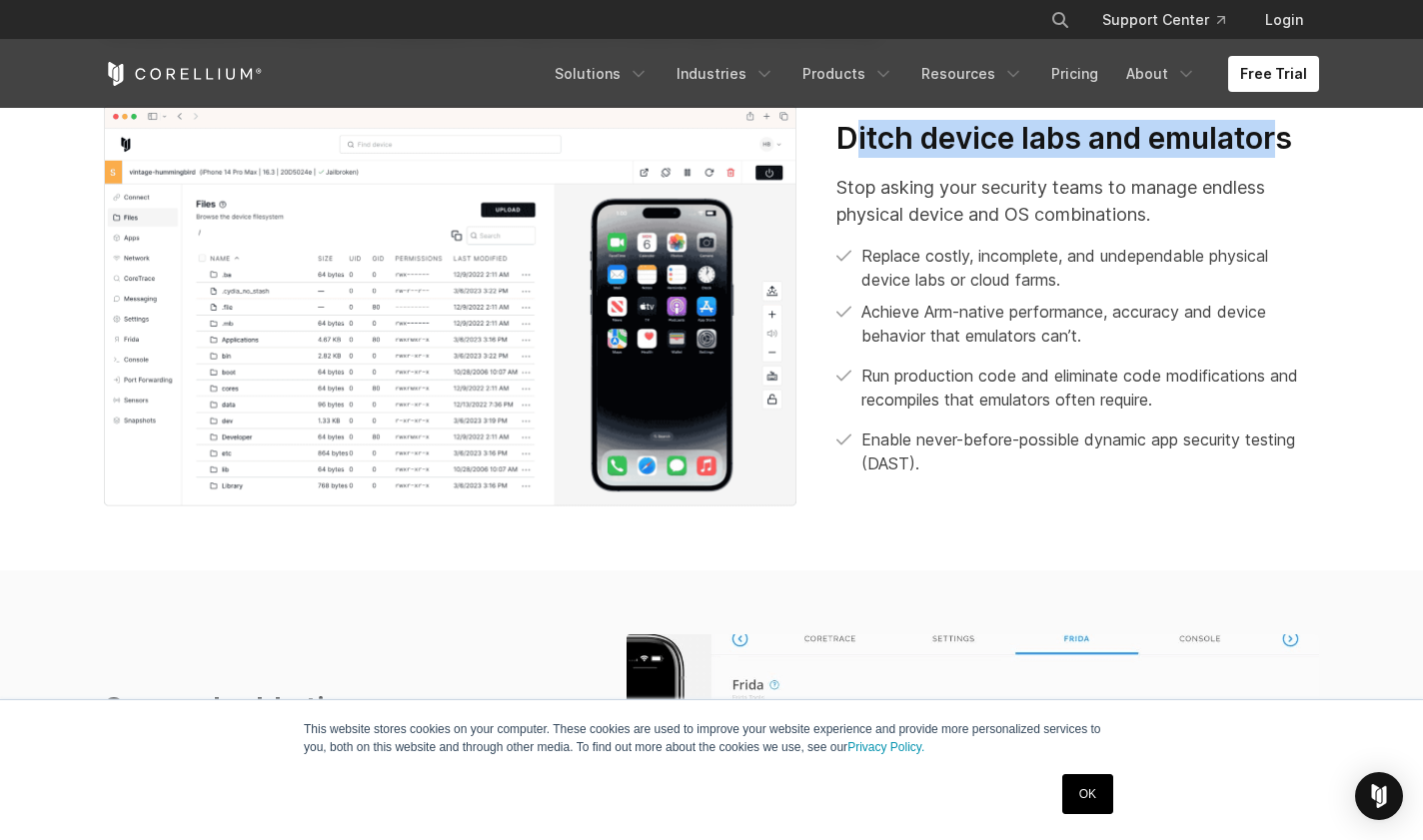 drag, startPoint x: 852, startPoint y: 134, endPoint x: 1279, endPoint y: 147, distance: 427.19785 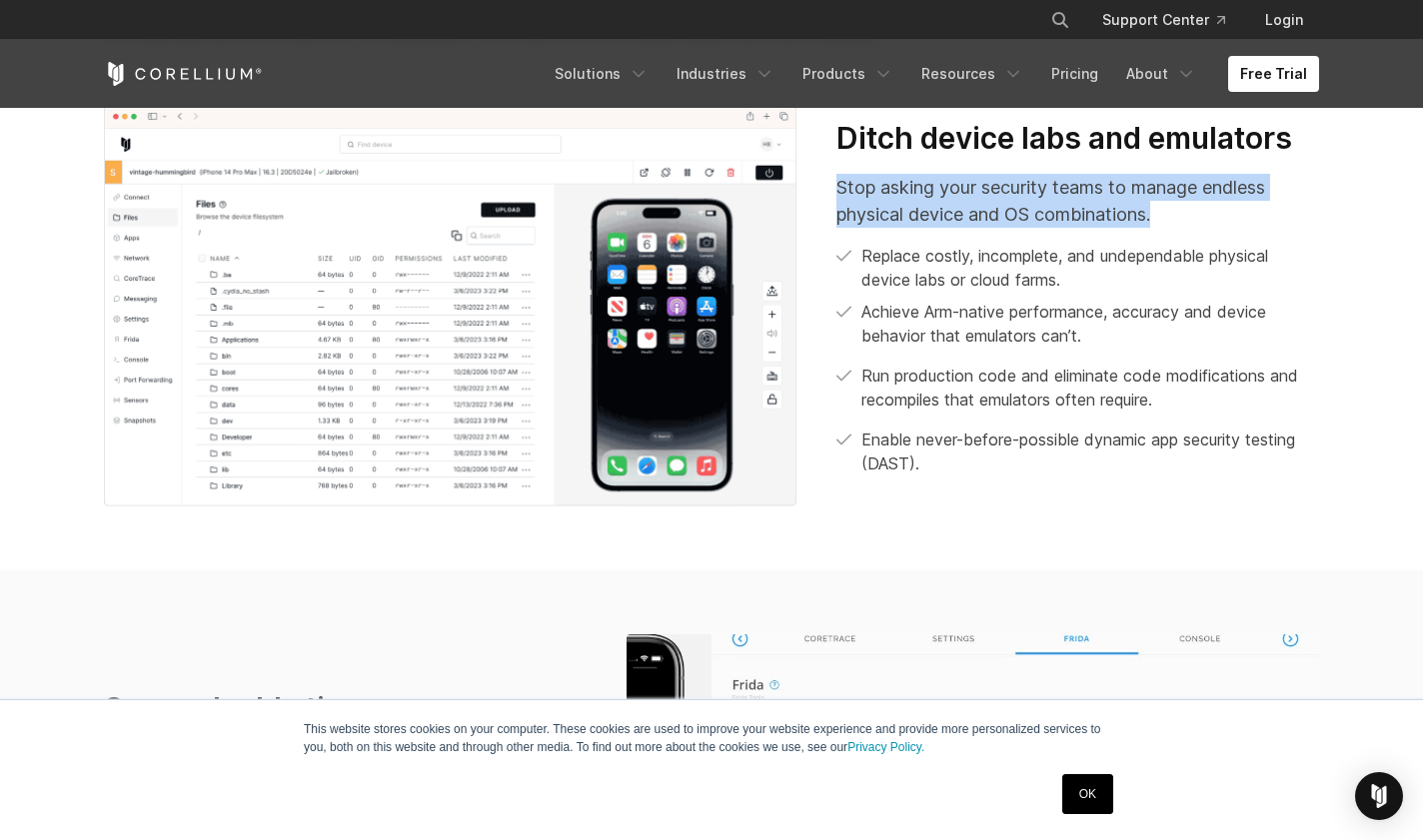 drag, startPoint x: 838, startPoint y: 190, endPoint x: 1222, endPoint y: 234, distance: 386.5126 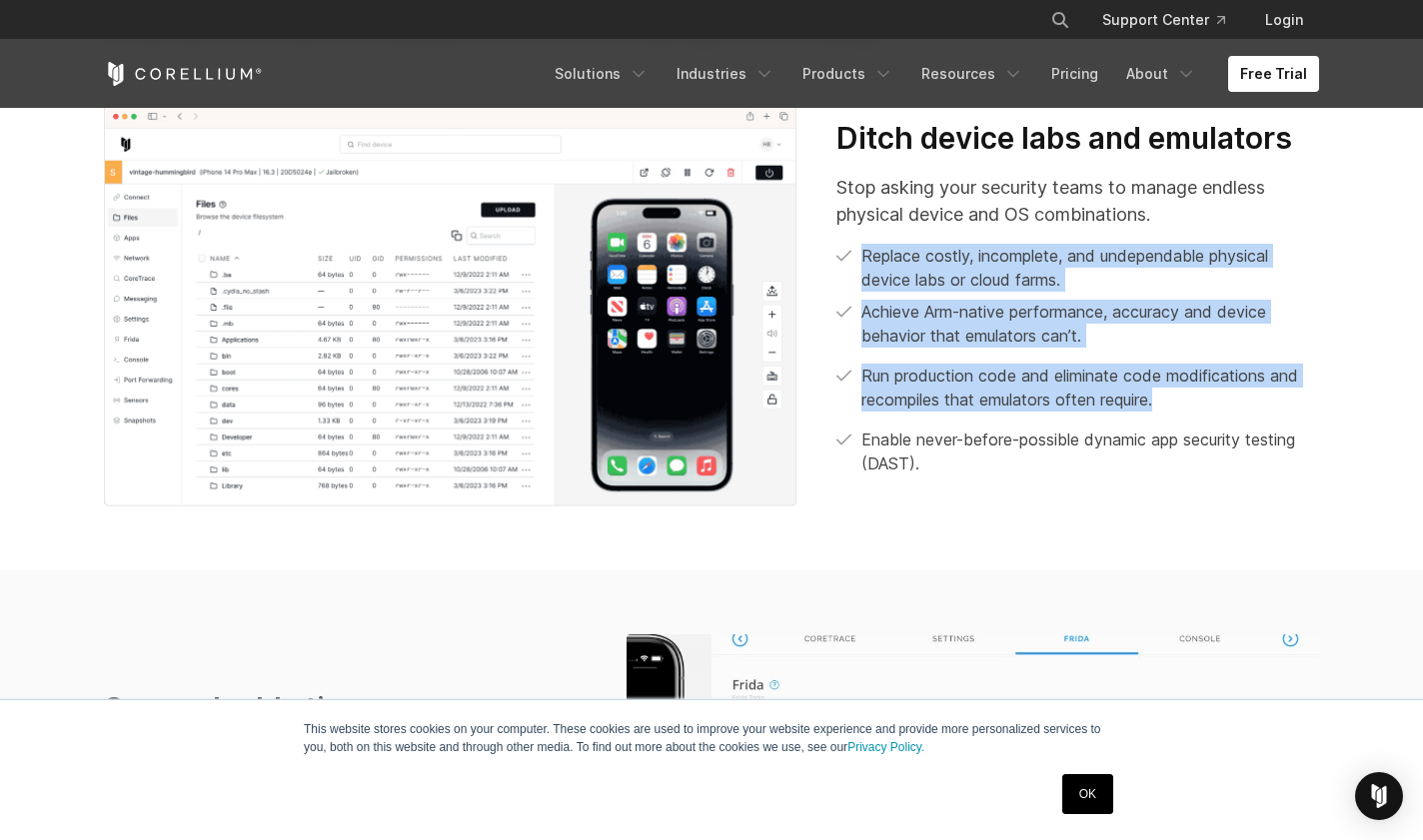 drag, startPoint x: 1041, startPoint y: 273, endPoint x: 1091, endPoint y: 426, distance: 160.96273 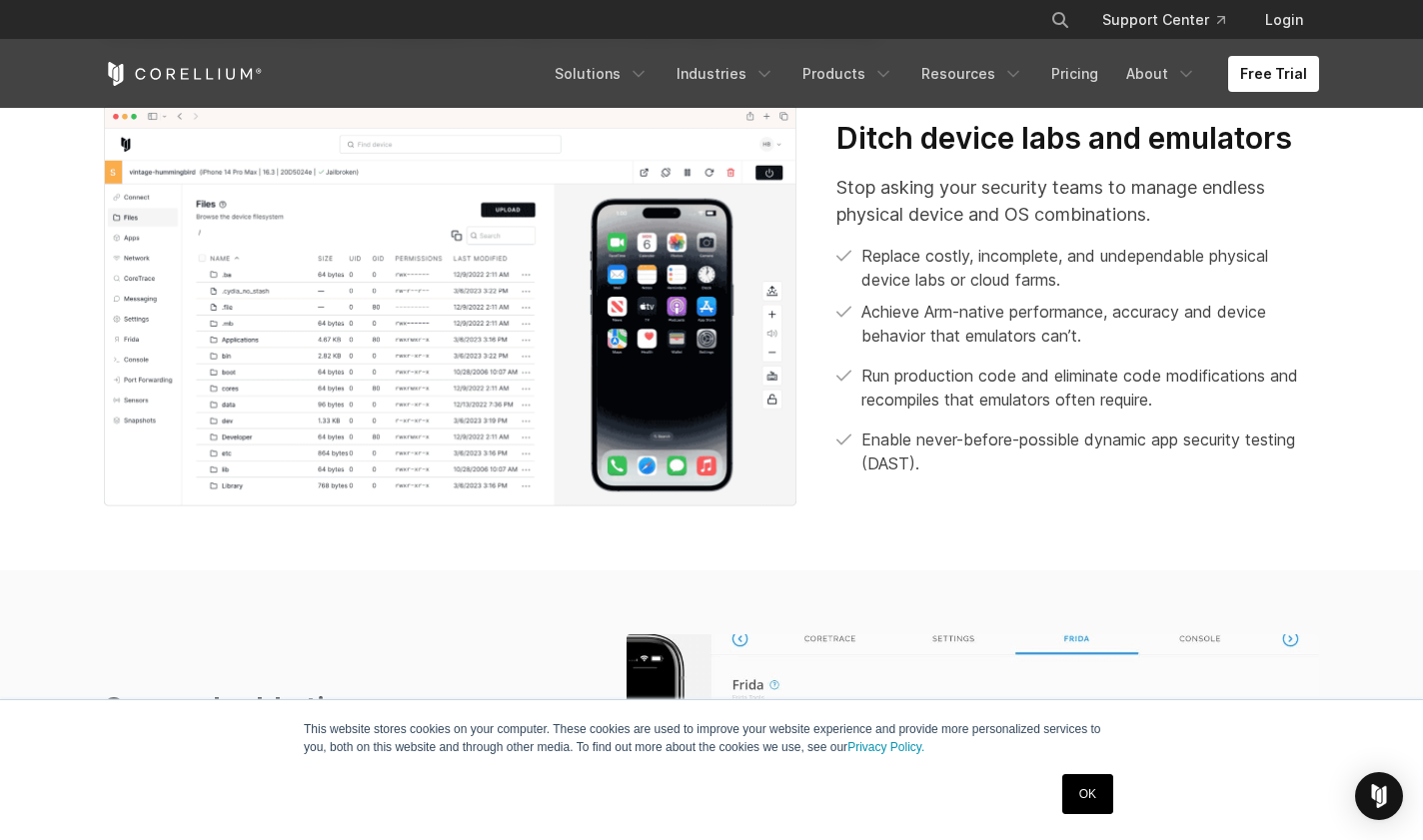 click on "Ditch device labs and emulators
Stop asking your security teams to manage endless physical device and OS combinations.
Replace costly, incomplete, and undependable physical device labs or cloud farms.
Achieve Arm-native performance, accuracy and device behavior that emulators can’t.
Run production code and eliminate code modifications and recompiles that emulators often require.
Enable never-before-possible dynamic app security testing (DAST)." at bounding box center [1077, 306] 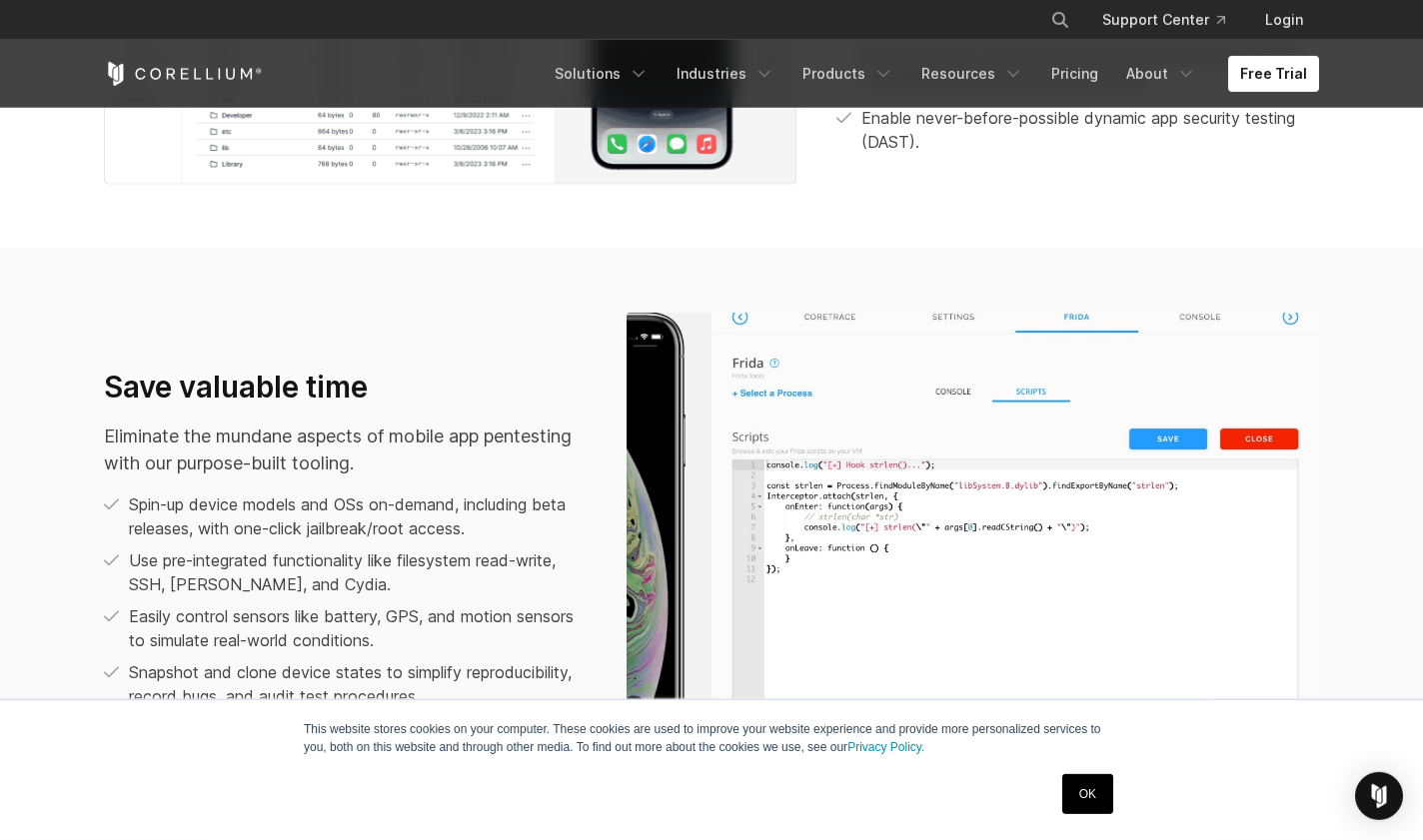scroll, scrollTop: 1253, scrollLeft: 0, axis: vertical 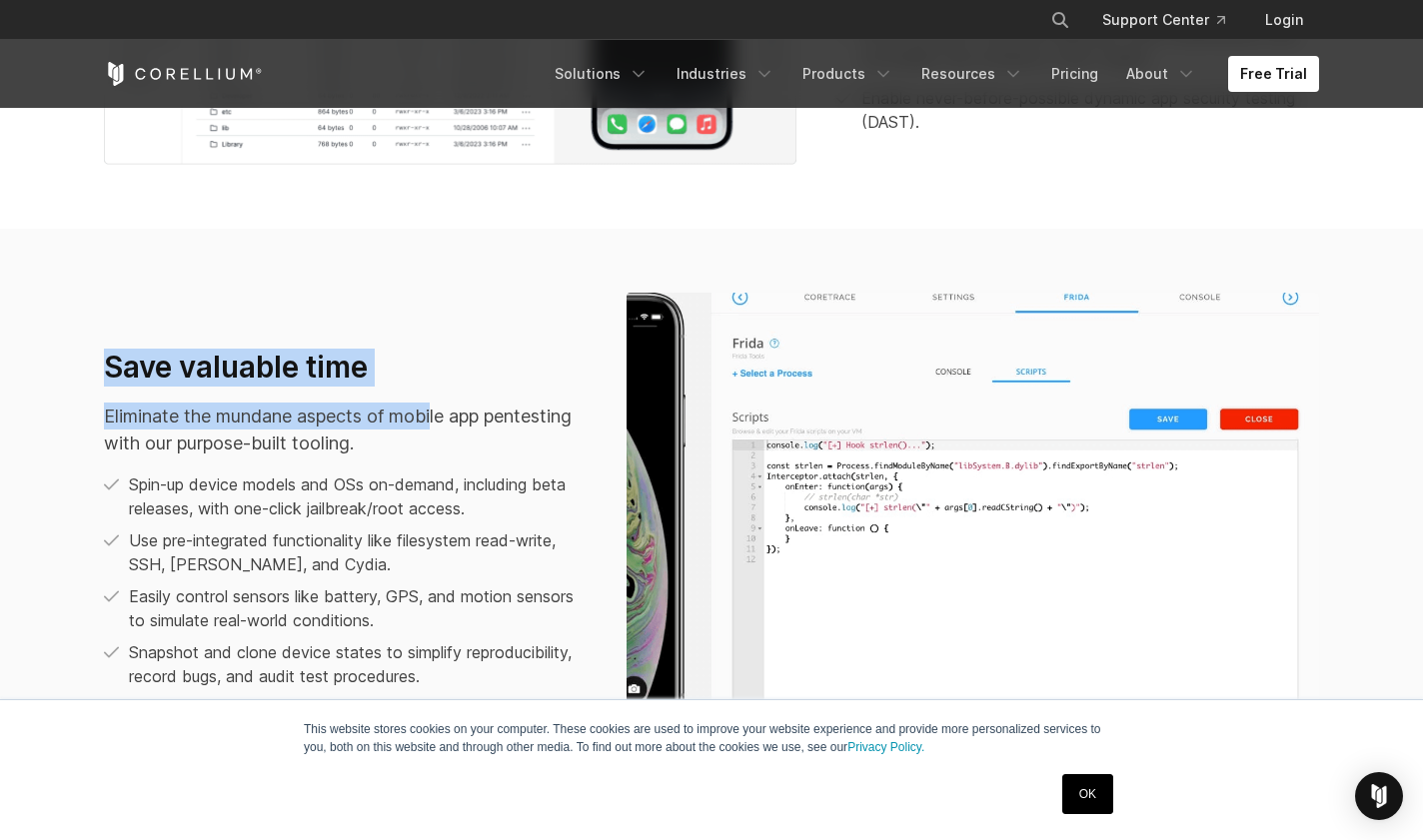 drag, startPoint x: 94, startPoint y: 382, endPoint x: 468, endPoint y: 531, distance: 402.58788 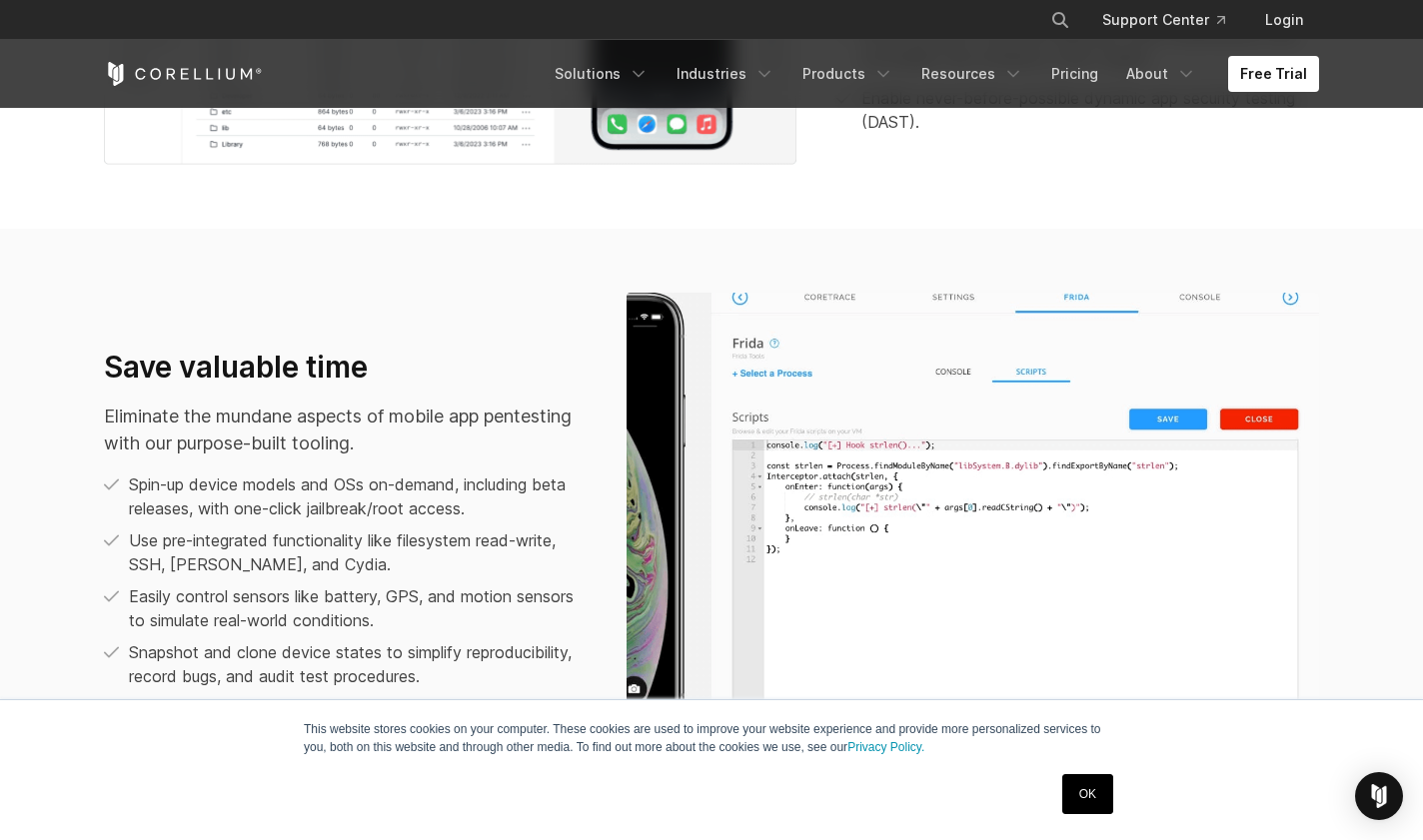 drag, startPoint x: 482, startPoint y: 566, endPoint x: 483, endPoint y: 539, distance: 27.018512 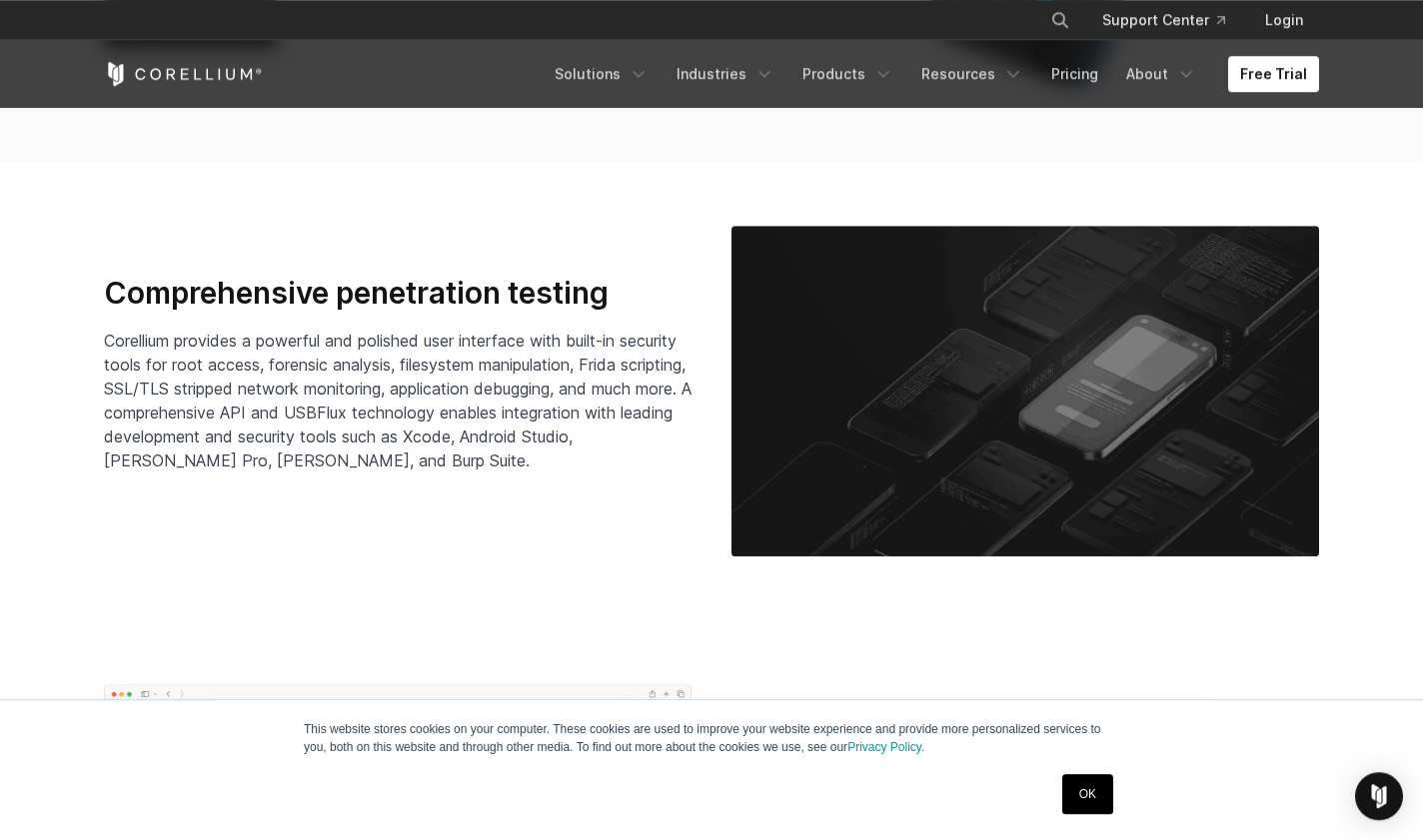 scroll, scrollTop: 3074, scrollLeft: 0, axis: vertical 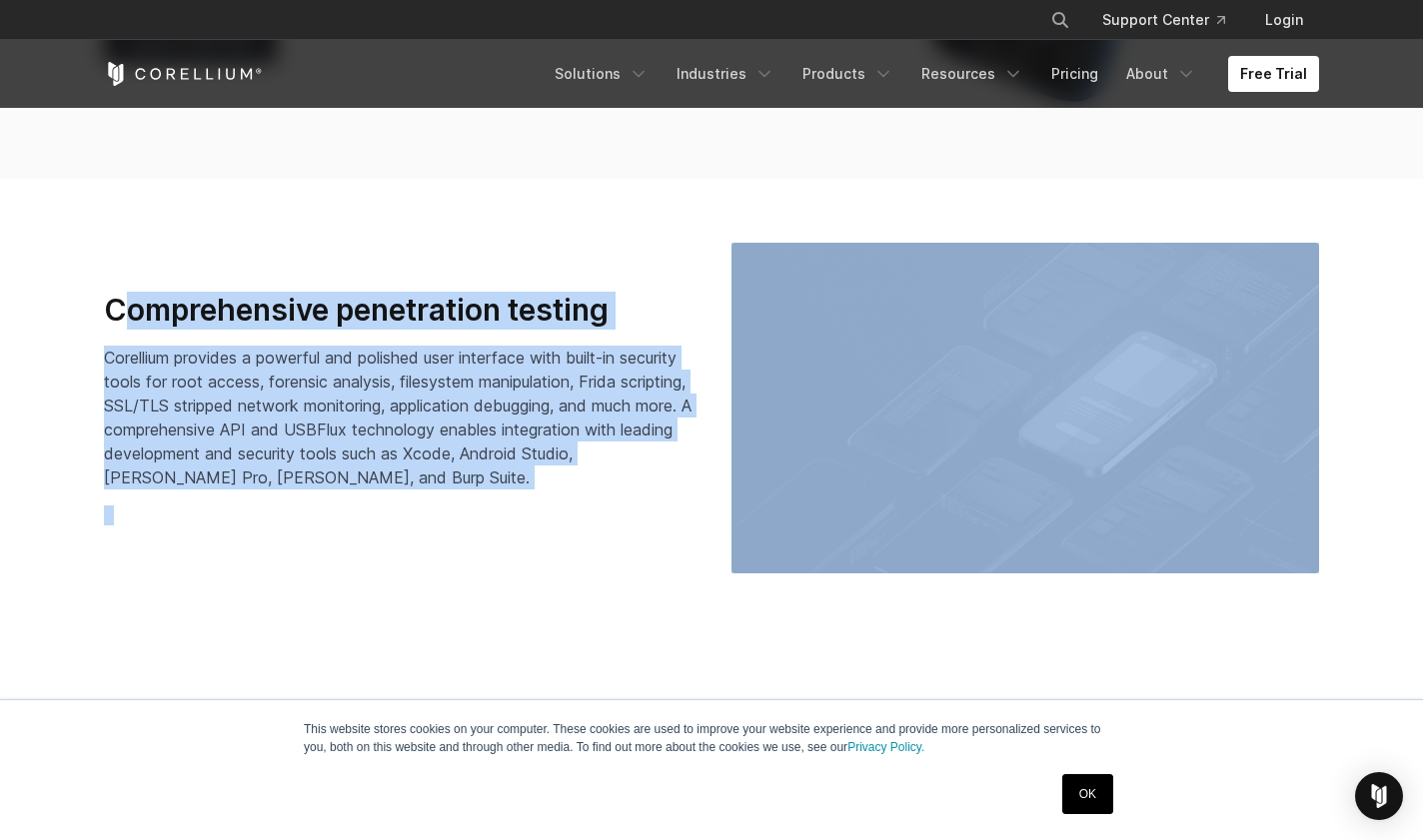 drag, startPoint x: 123, startPoint y: 308, endPoint x: 497, endPoint y: 397, distance: 384.44375 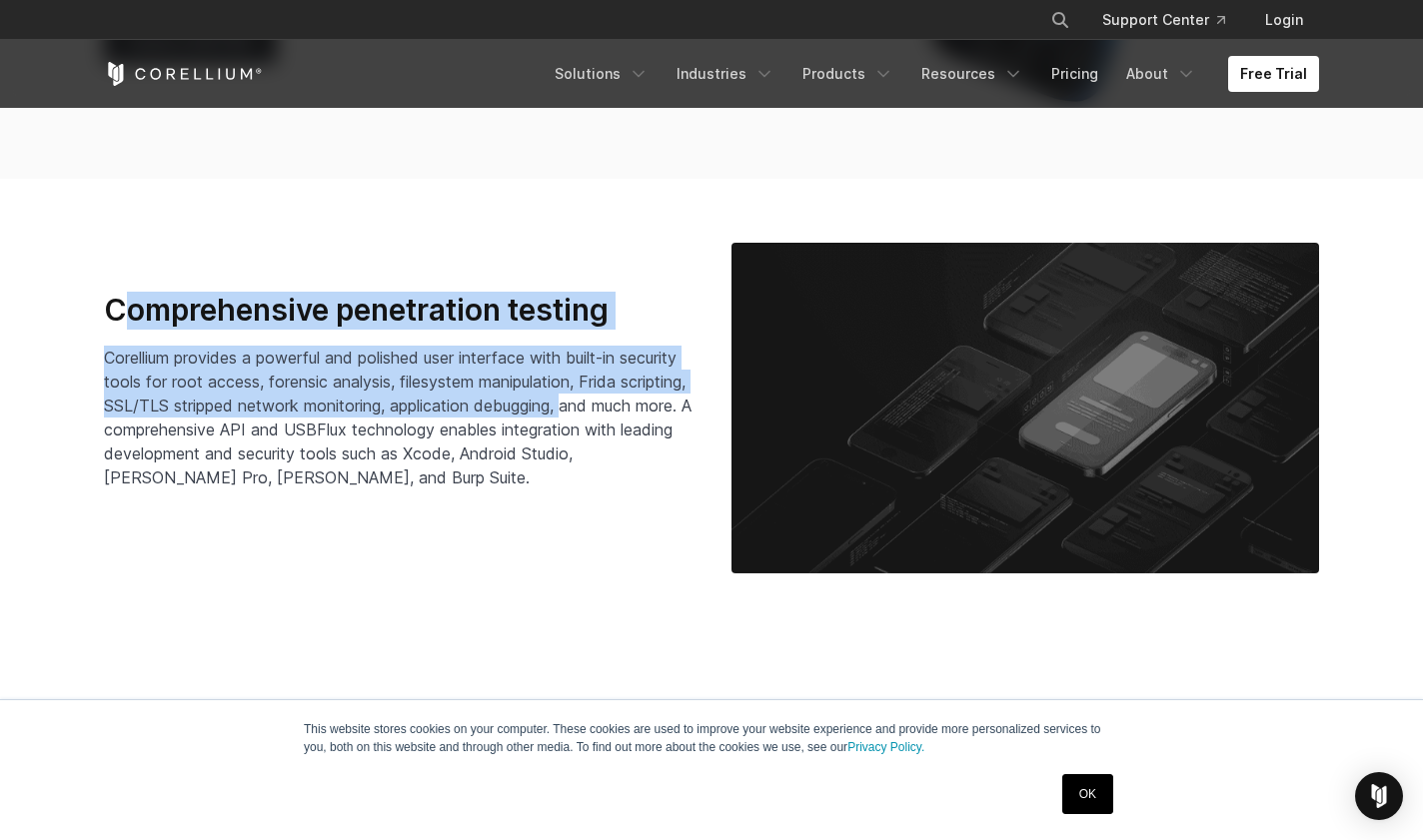 click on "Corellium provides a powerful and polished user interface with built-in security tools for root access, forensic analysis, filesystem manipulation, Frida scripting, SSL/TLS stripped network monitoring, application debugging, and much more. A comprehensive API and USBFlux technology enables integration with leading development and security tools such as Xcode, Android Studio, [PERSON_NAME] Pro, [PERSON_NAME], and Burp Suite." at bounding box center (398, 418) 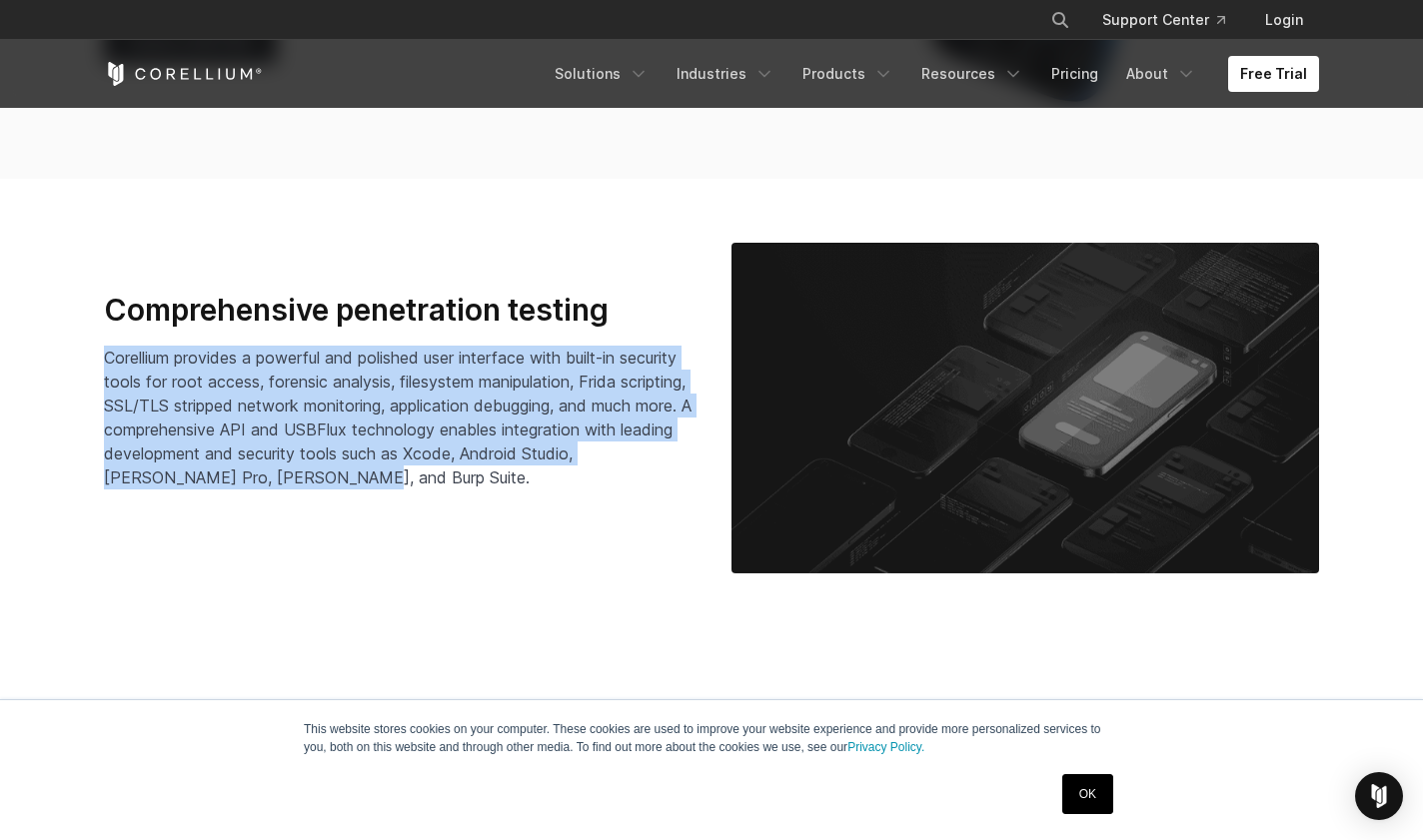 drag, startPoint x: 192, startPoint y: 373, endPoint x: 490, endPoint y: 476, distance: 315.29827 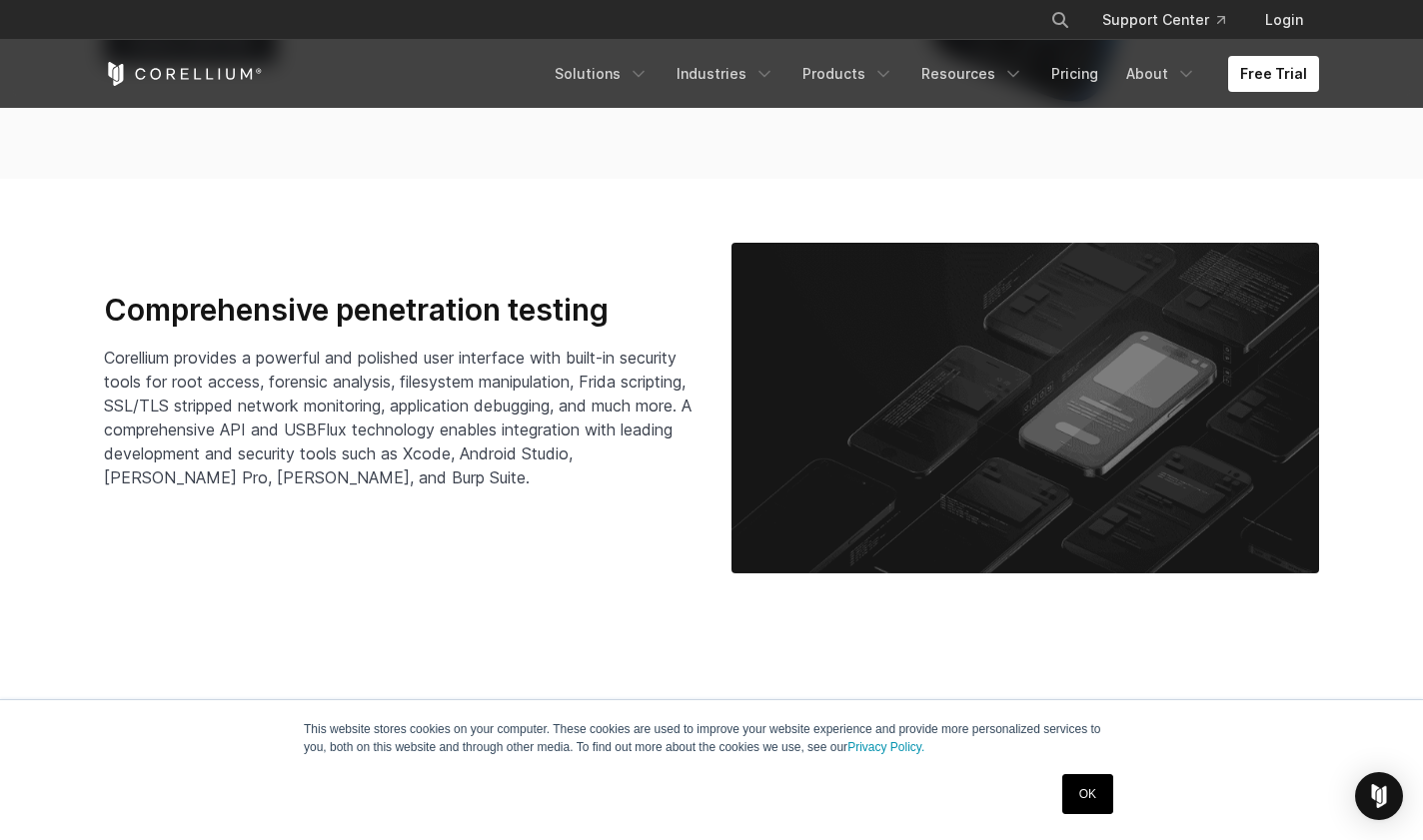 click on "Comprehensive penetration testing
Corellium provides a powerful and polished user interface with built-in security tools for root access, forensic analysis, filesystem manipulation, Frida scripting, SSL/TLS stripped network monitoring, application debugging, and much more. A comprehensive API and USBFlux technology enables integration with leading development and security tools such as Xcode, Android Studio, [PERSON_NAME] Pro, [PERSON_NAME], and Burp Suite." at bounding box center (398, 409) 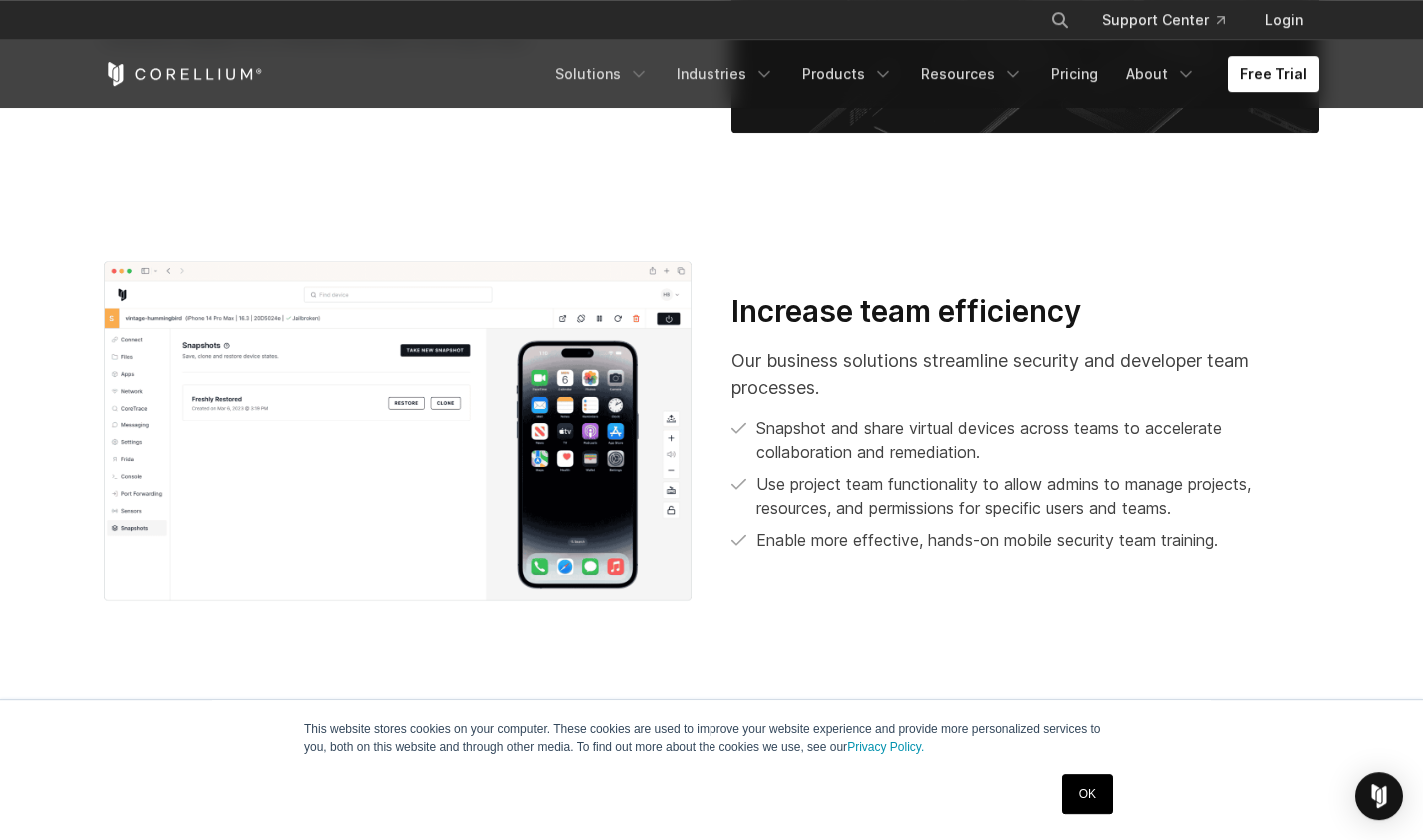 scroll, scrollTop: 3530, scrollLeft: 0, axis: vertical 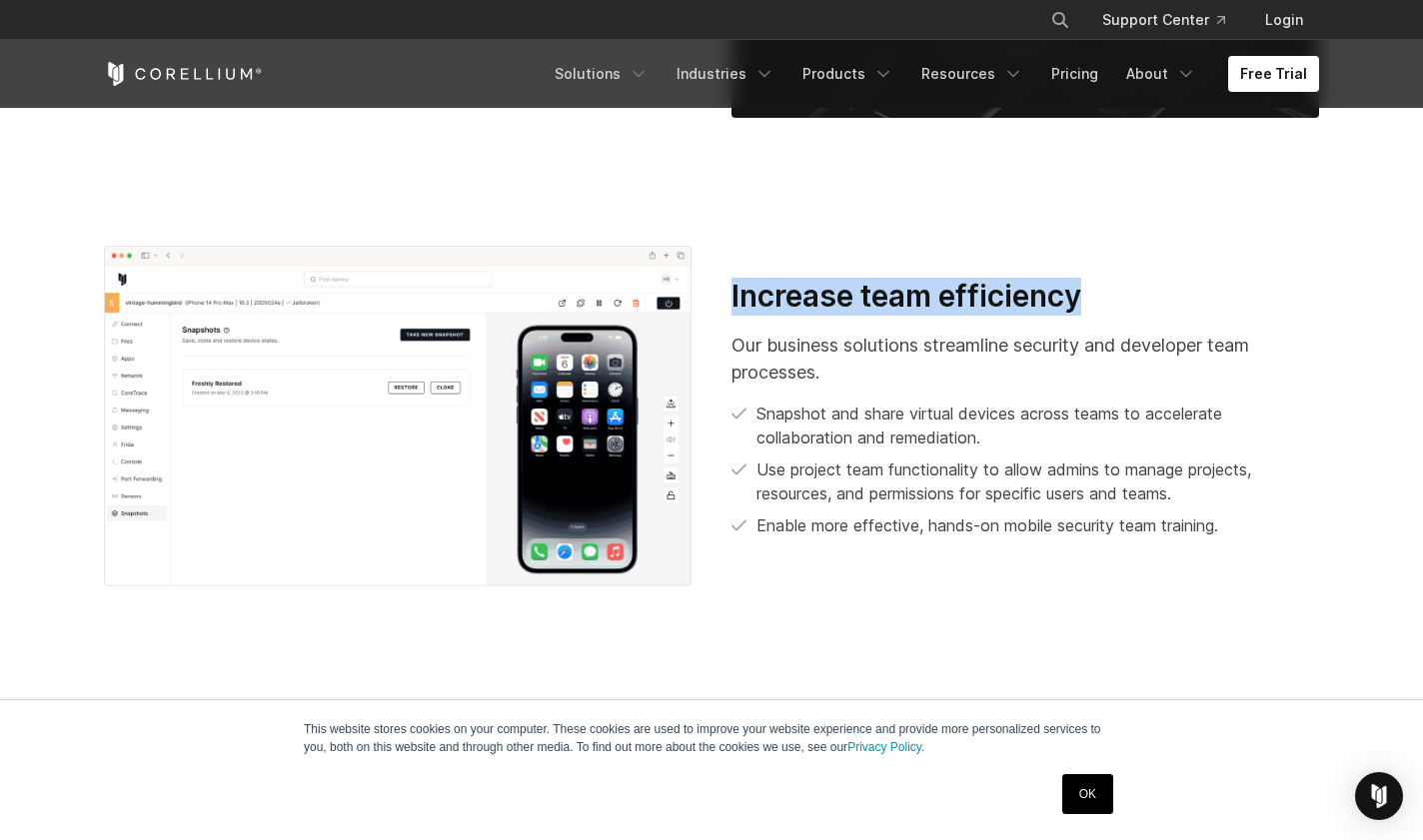 drag, startPoint x: 752, startPoint y: 287, endPoint x: 1113, endPoint y: 321, distance: 362.59757 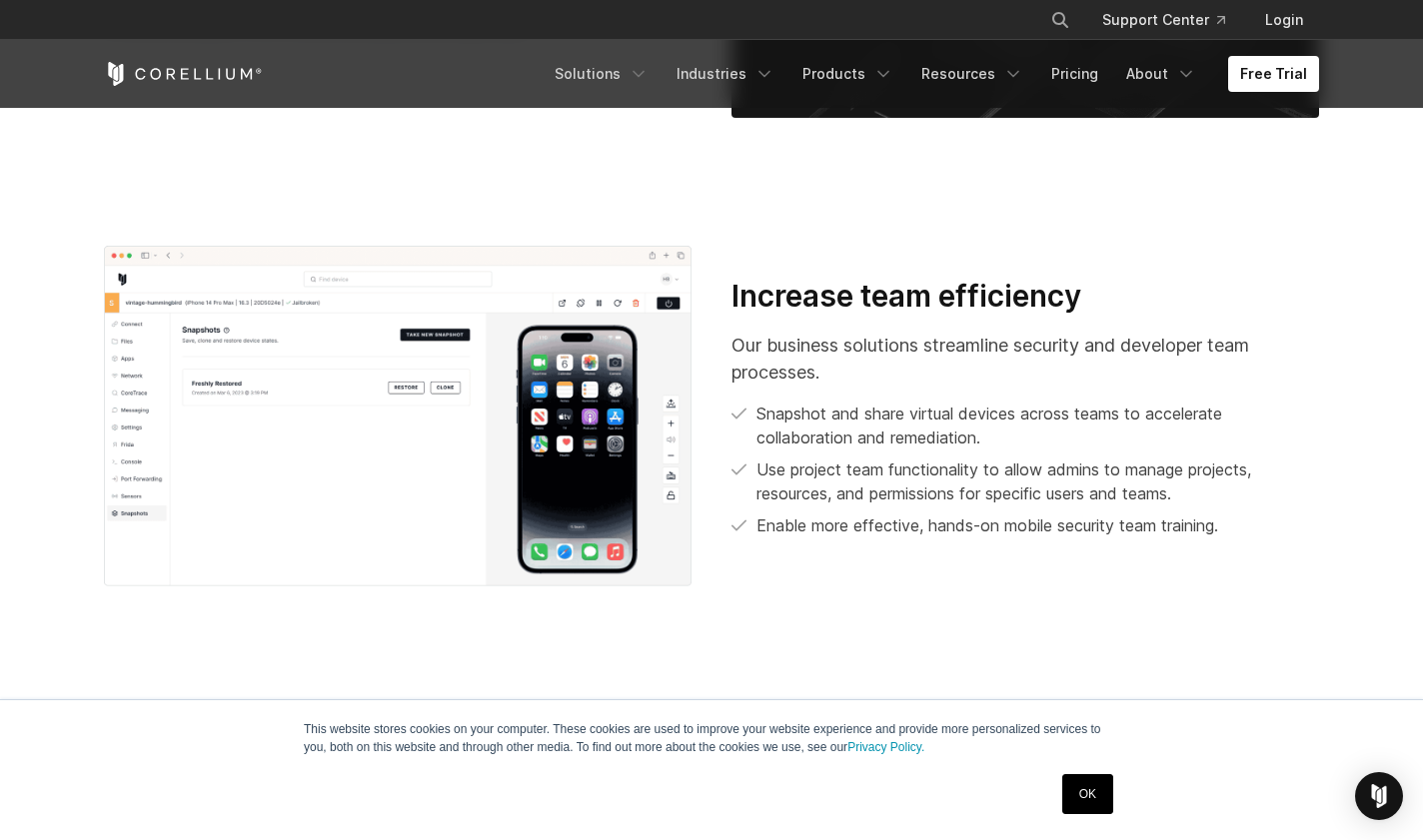 click on "Our business solutions streamline security and developer team processes." at bounding box center (1025, 359) 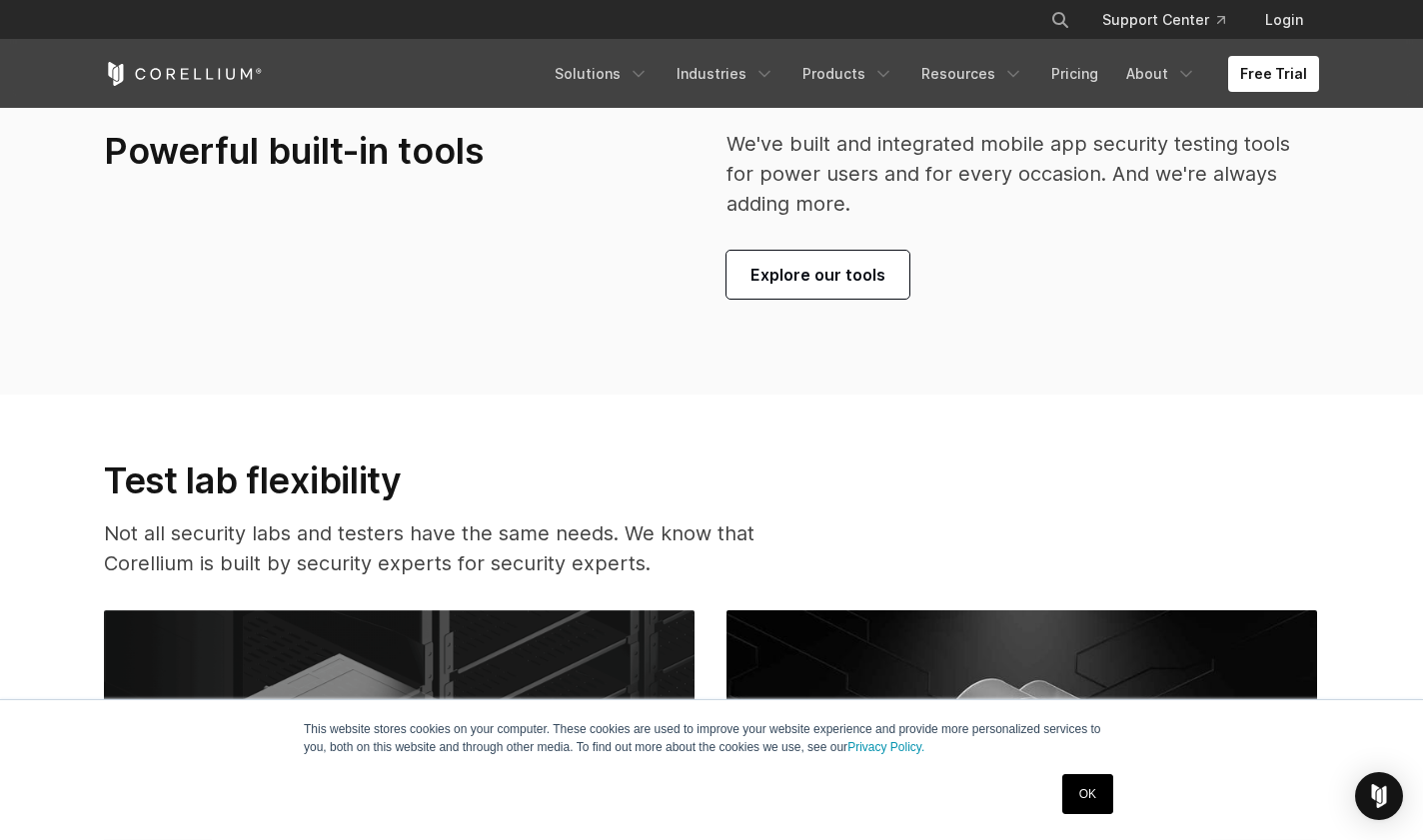 scroll, scrollTop: 4668, scrollLeft: 0, axis: vertical 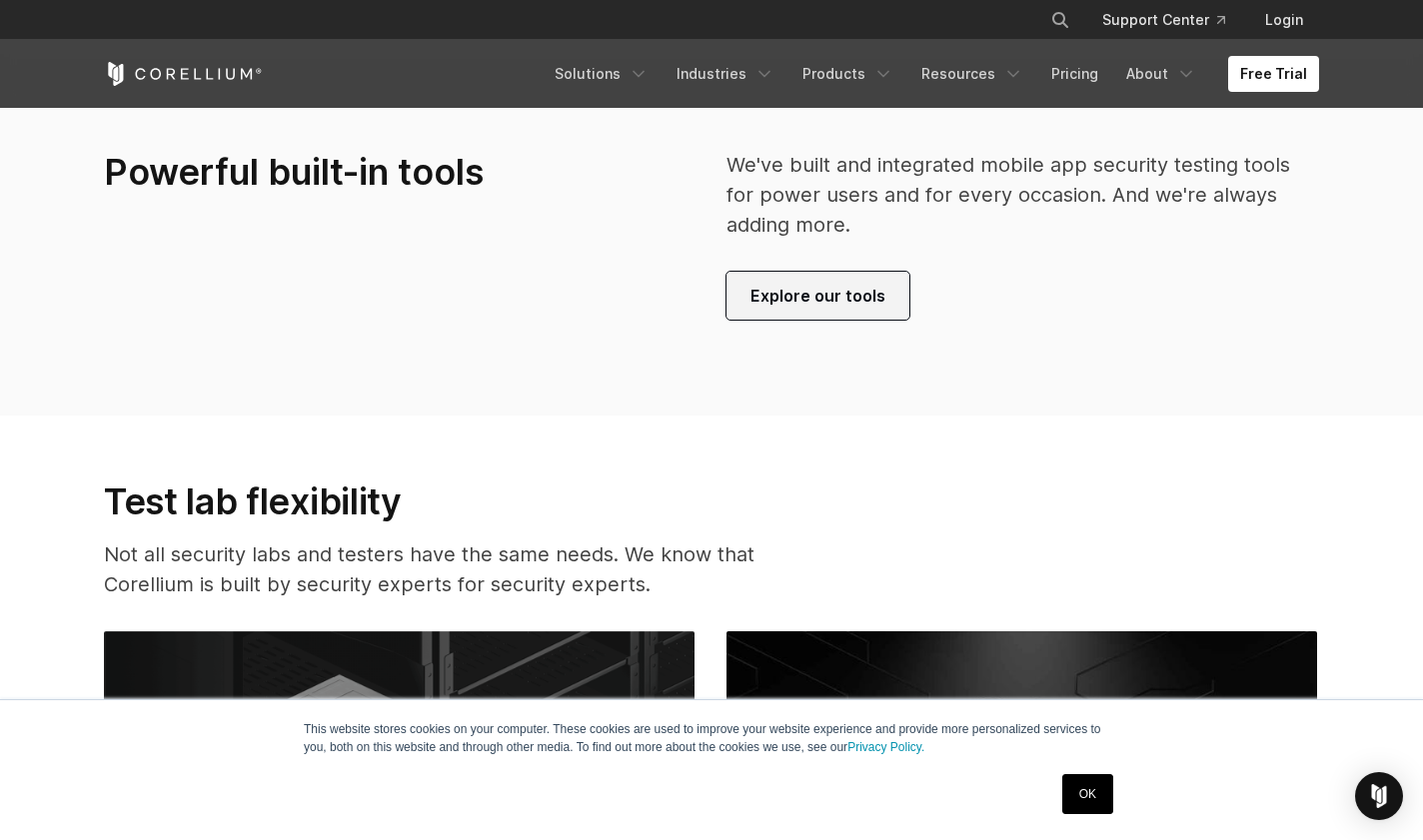 click on "Explore our tools" at bounding box center [817, 296] 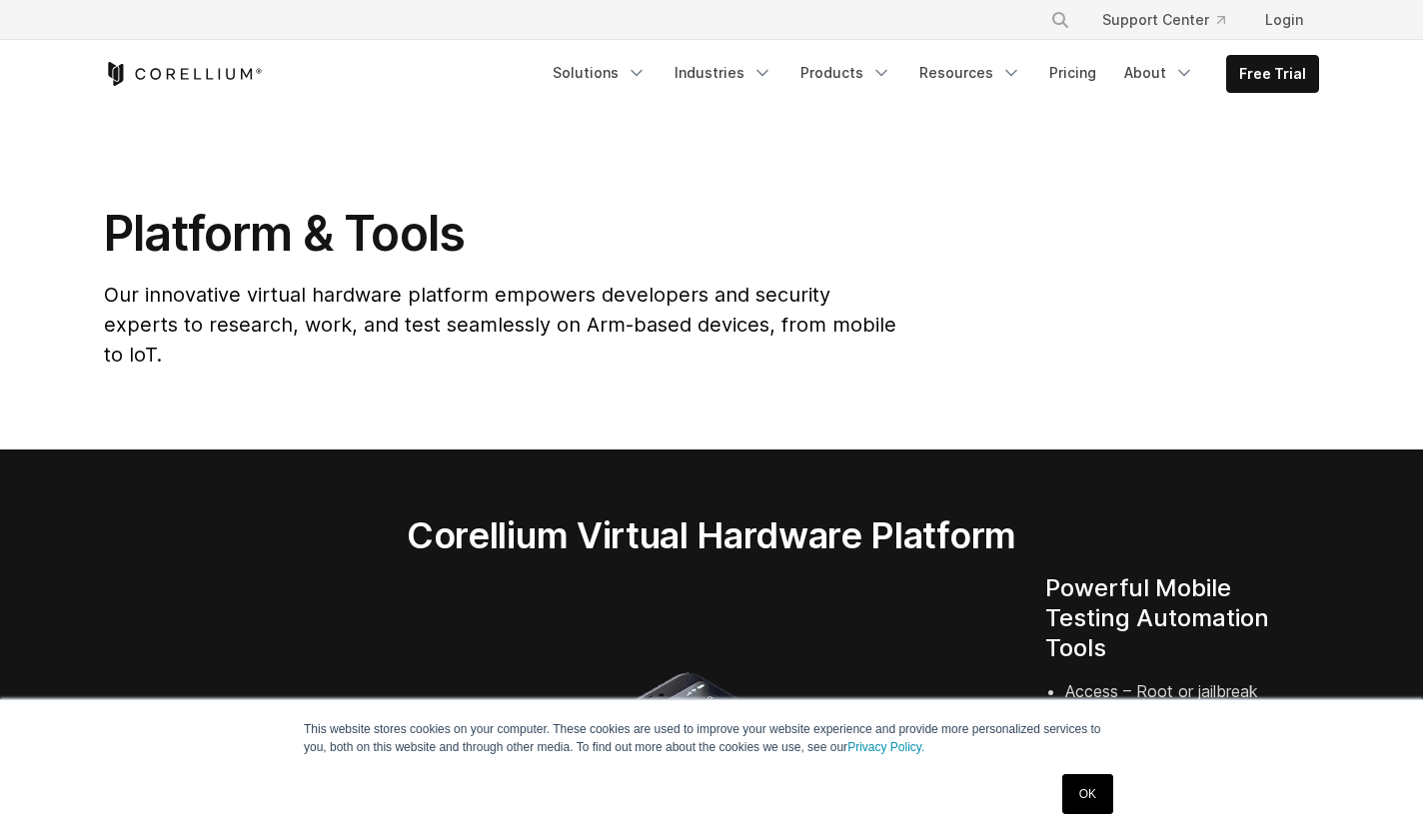 click at bounding box center [712, 958] 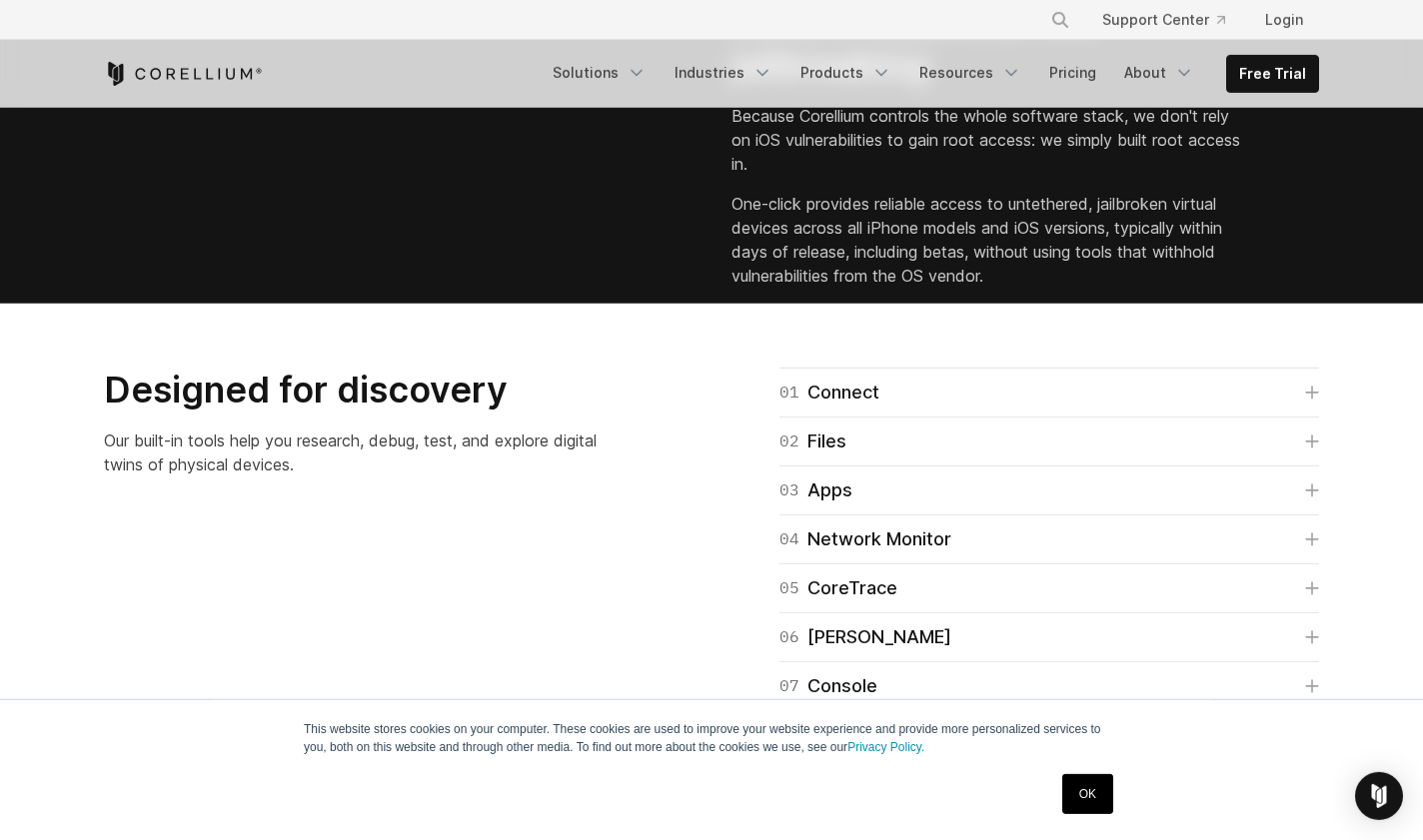 scroll, scrollTop: 2847, scrollLeft: 0, axis: vertical 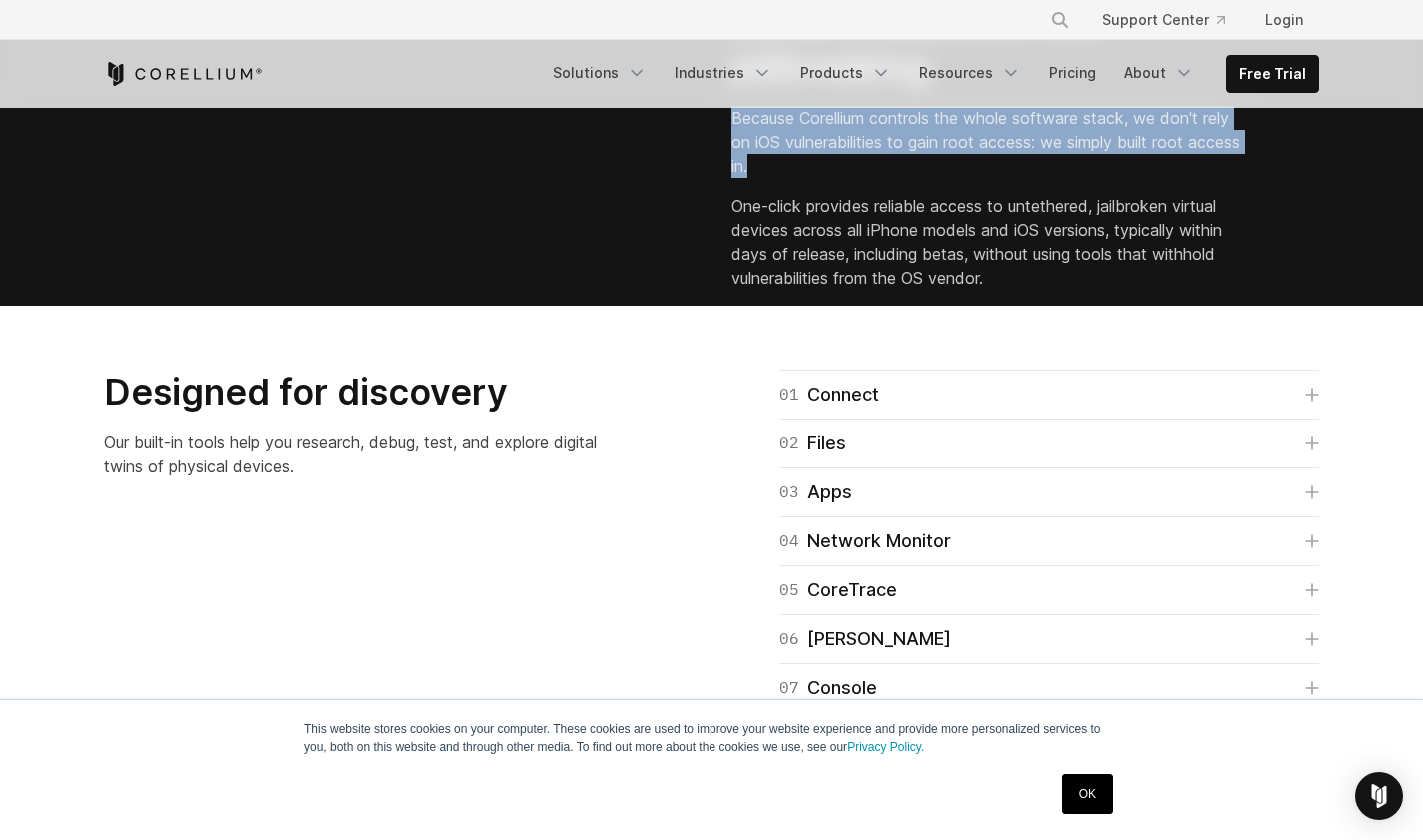 drag, startPoint x: 731, startPoint y: 332, endPoint x: 847, endPoint y: 388, distance: 128.80994 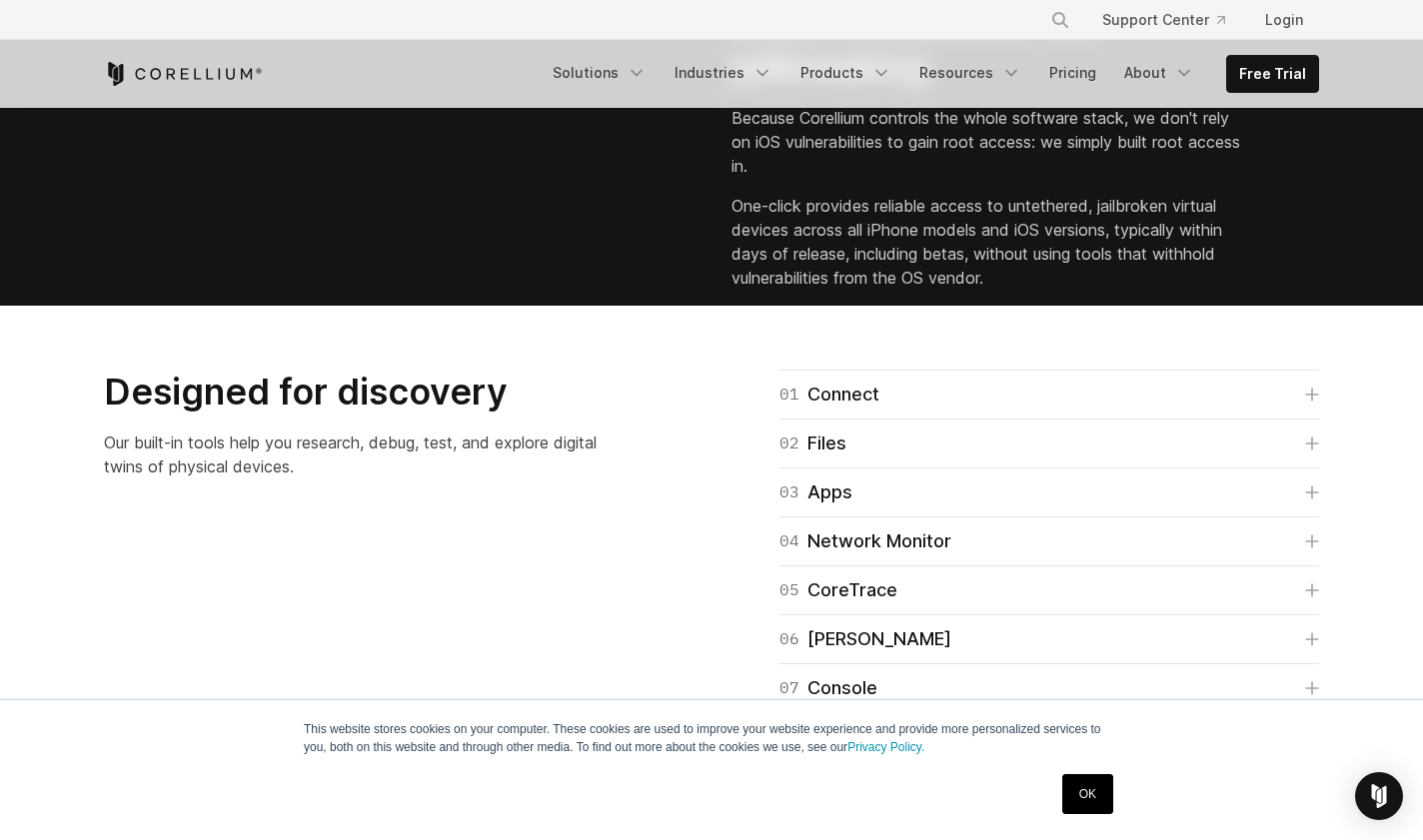 click on "Because Corellium controls the whole software stack, we don't rely on iOS vulnerabilities to gain root access: we simply built root access in." at bounding box center [987, 142] 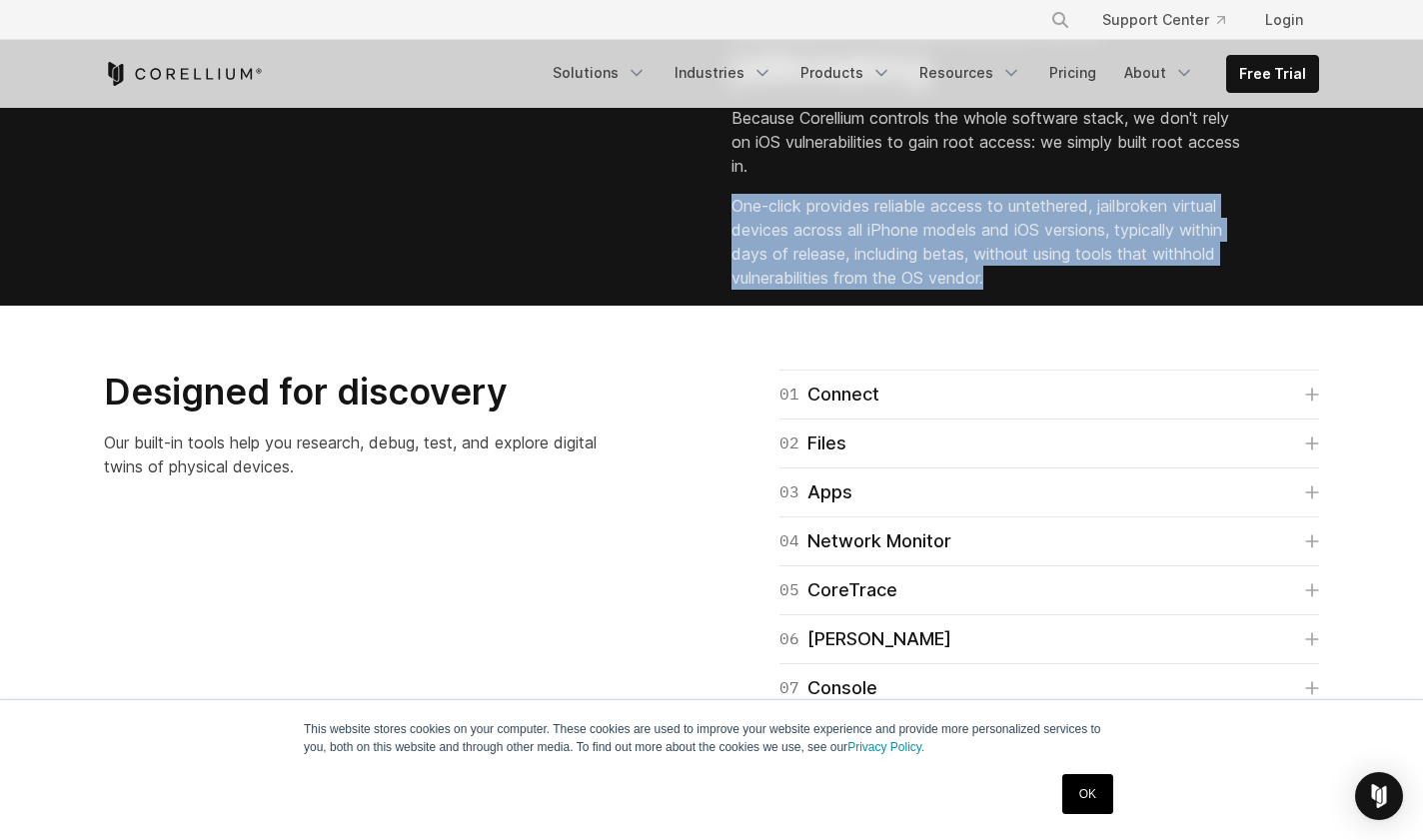 drag, startPoint x: 732, startPoint y: 422, endPoint x: 1010, endPoint y: 489, distance: 285.95979 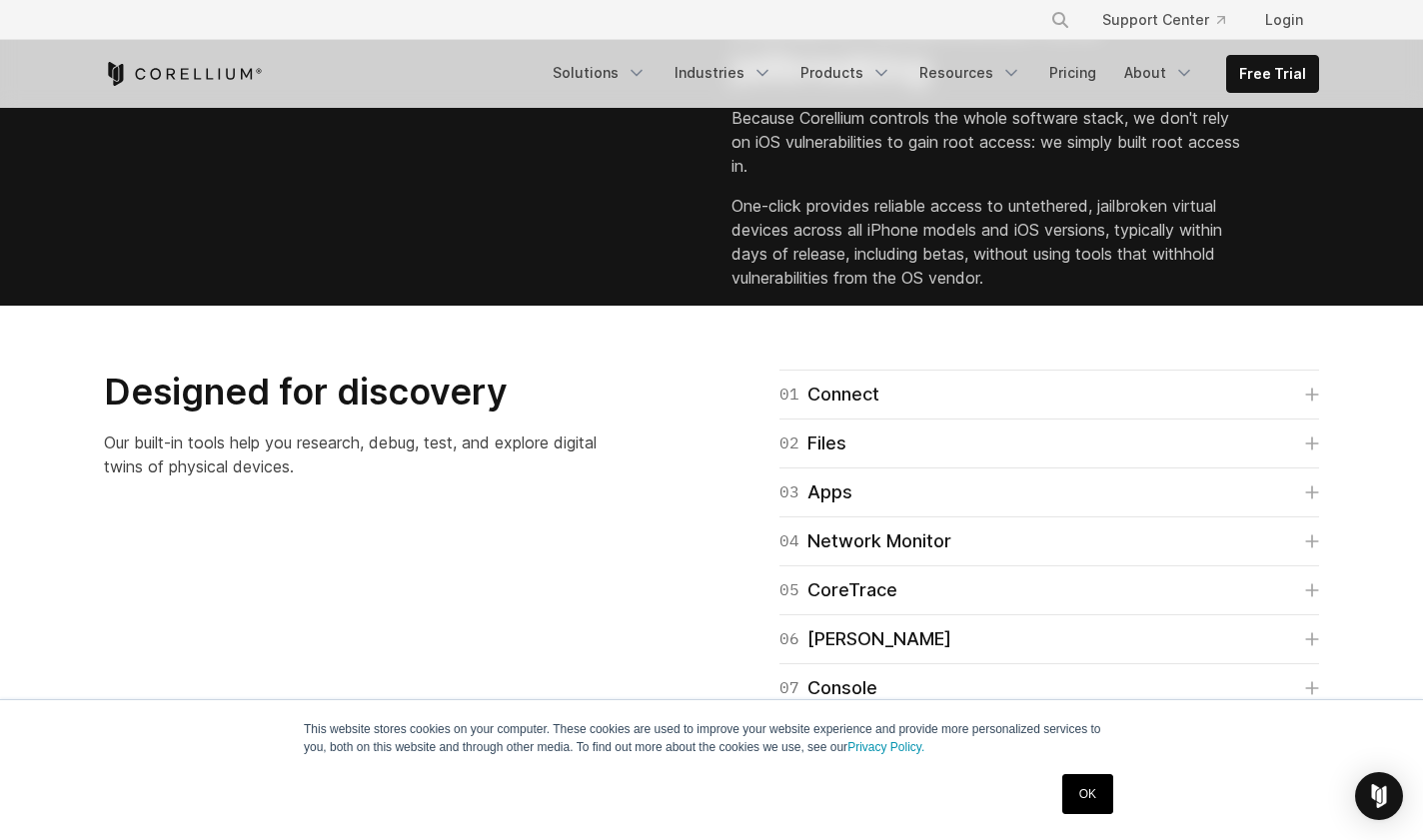 click on "One-click provides reliable access to untethered, jailbroken virtual devices across all iPhone models and iOS versions, typically within days of release, including betas, without using tools that withhold vulnerabilities from the OS vendor." at bounding box center [987, 242] 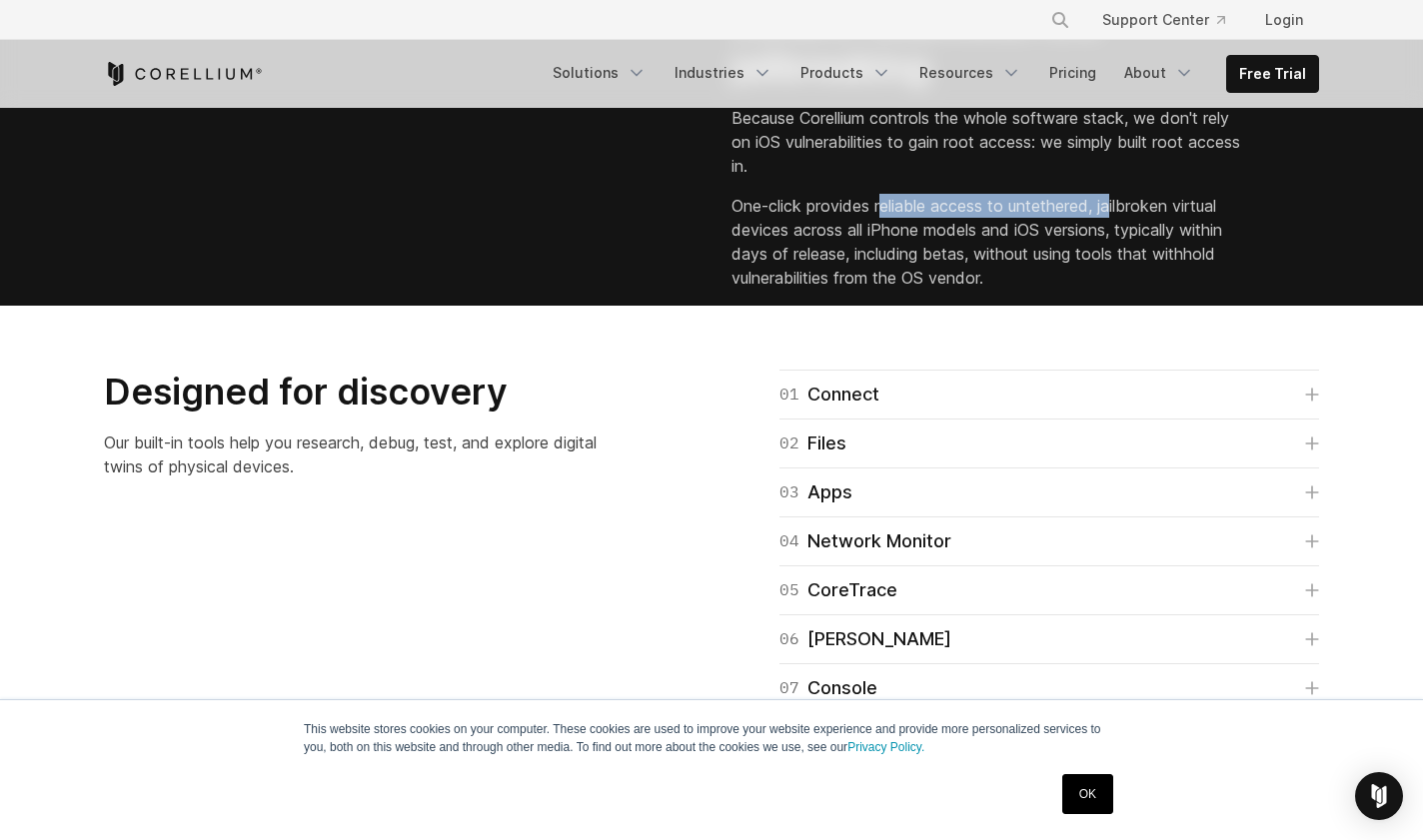 drag, startPoint x: 884, startPoint y: 424, endPoint x: 1119, endPoint y: 420, distance: 235.03404 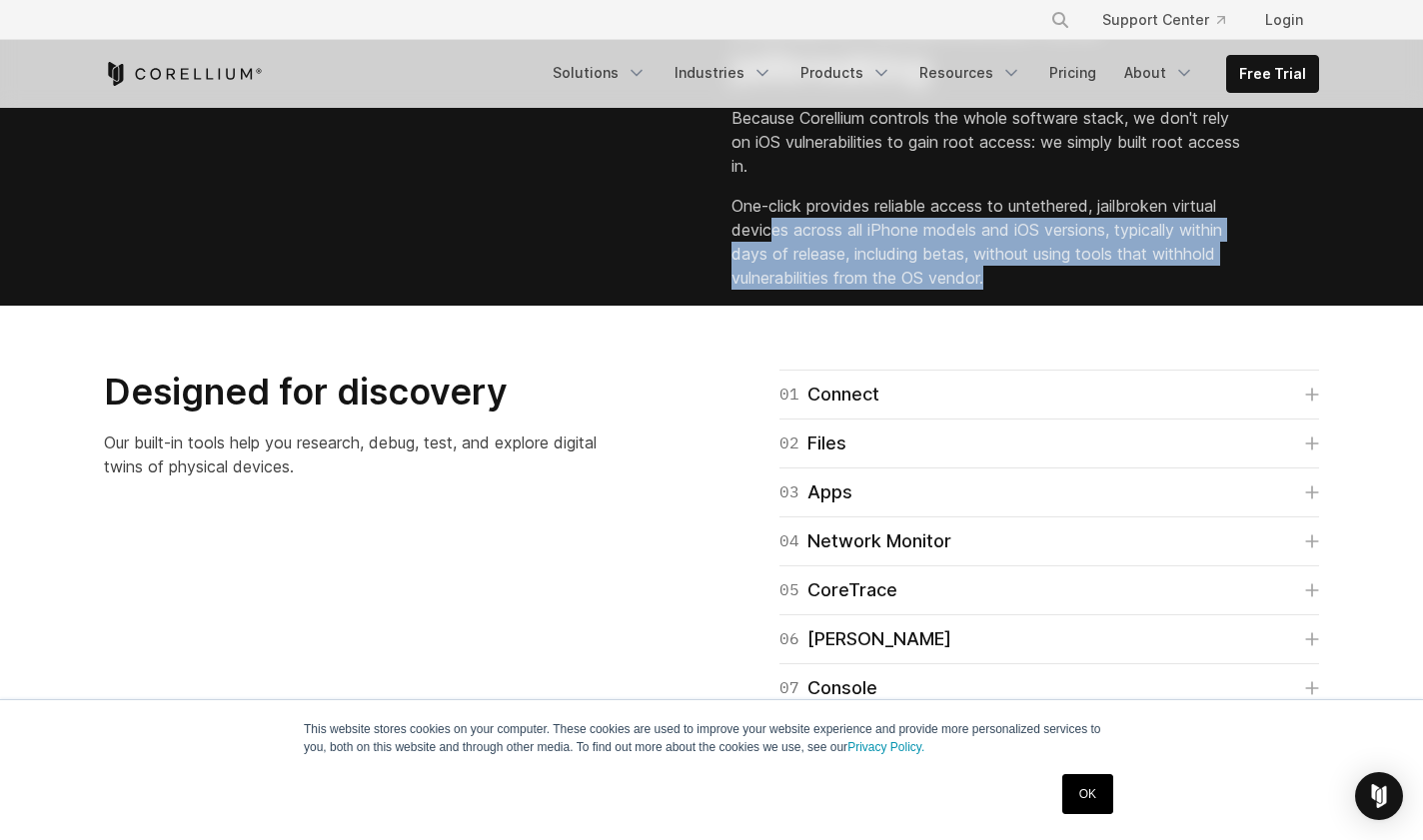drag, startPoint x: 775, startPoint y: 443, endPoint x: 1063, endPoint y: 519, distance: 297.85903 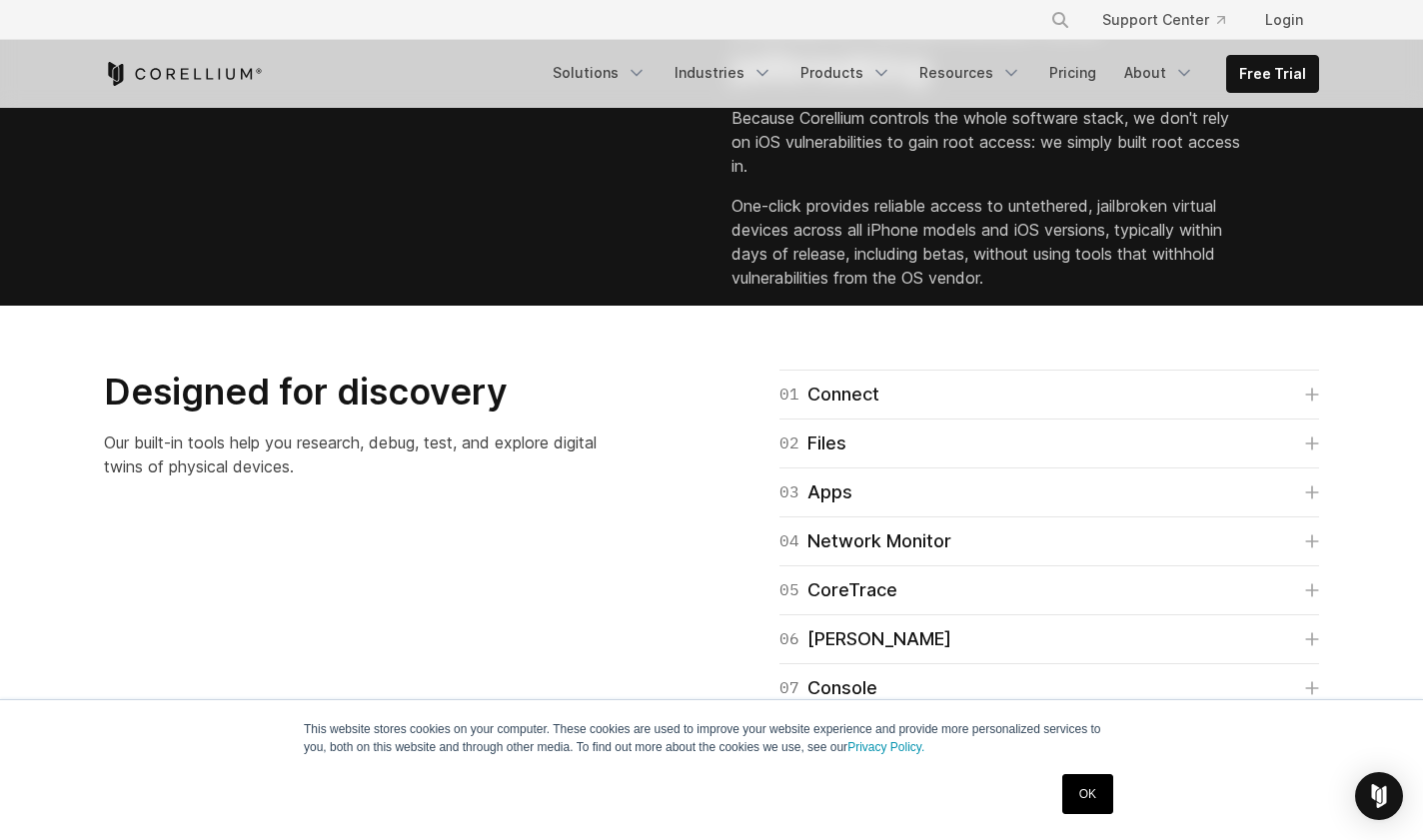 click on "Instant, seamless iOS jailbreaking
Because Corellium controls the whole software stack, we don't rely on iOS vulnerabilities to gain root access: we simply built root access in.
One-click provides reliable access to untethered, jailbroken virtual devices across all iPhone models and iOS versions, typically within days of release, including betas, without using tools that withhold vulnerabilities from the OS vendor." at bounding box center (1025, 153) 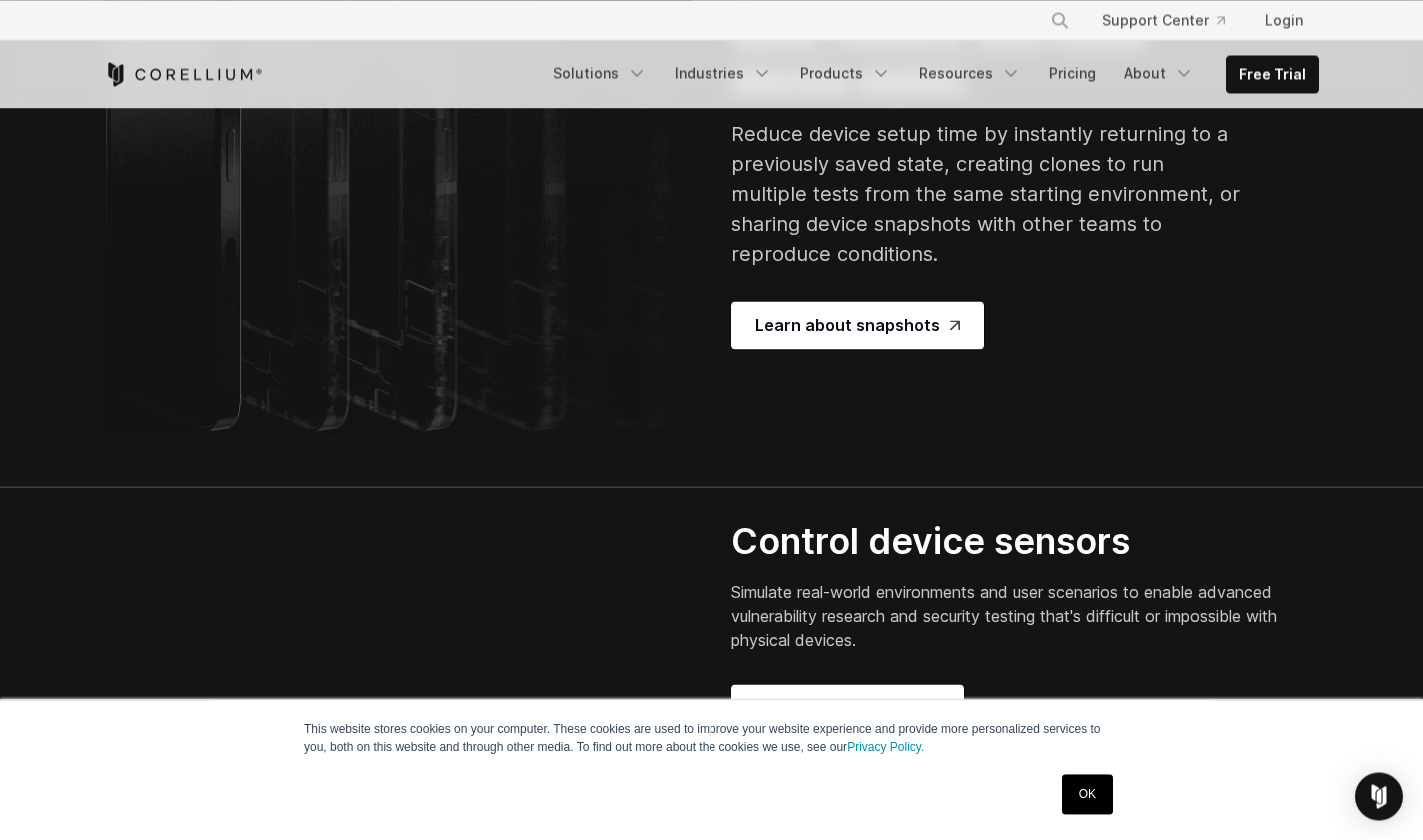 scroll, scrollTop: 4099, scrollLeft: 0, axis: vertical 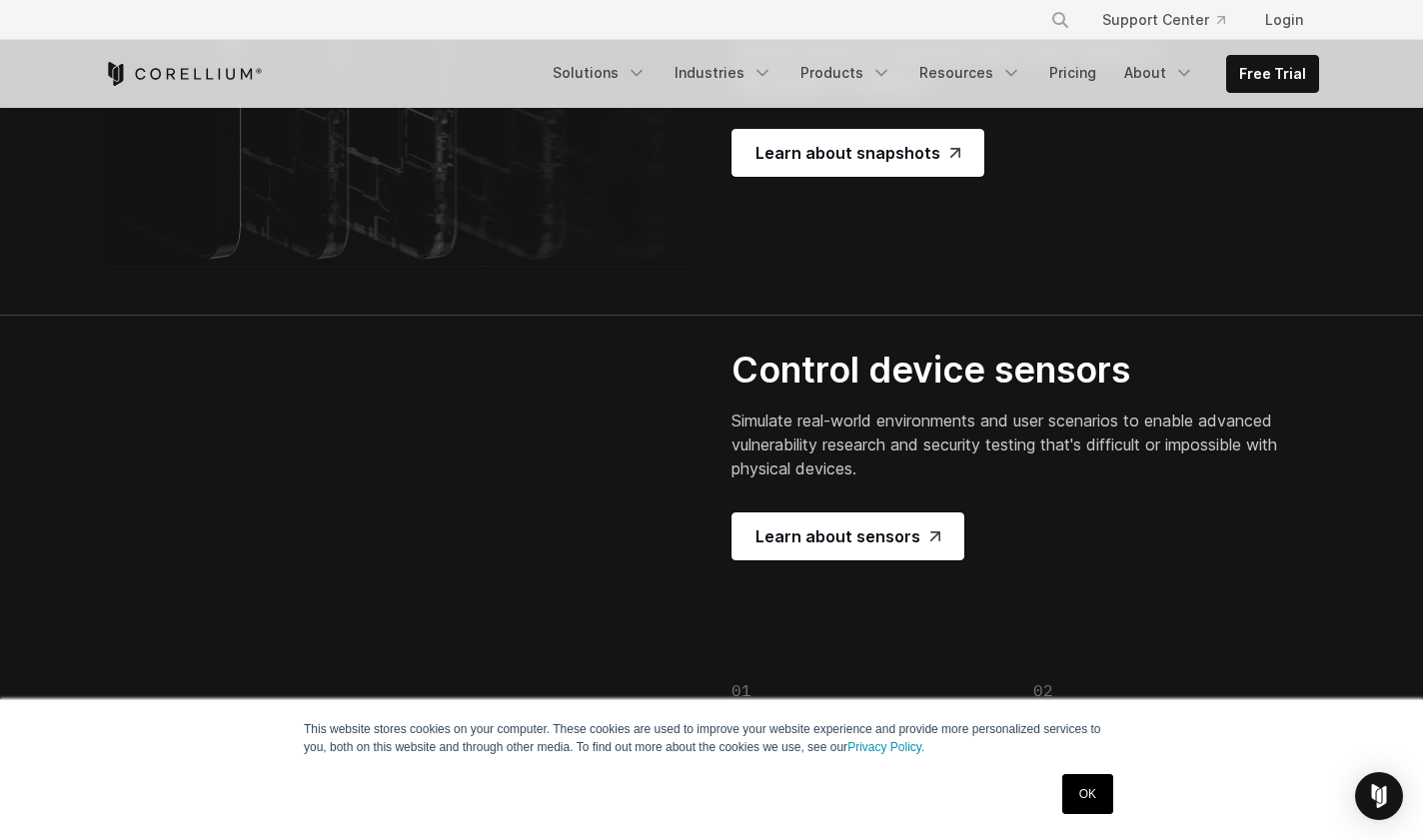 drag, startPoint x: 733, startPoint y: 315, endPoint x: 1041, endPoint y: 373, distance: 313.41346 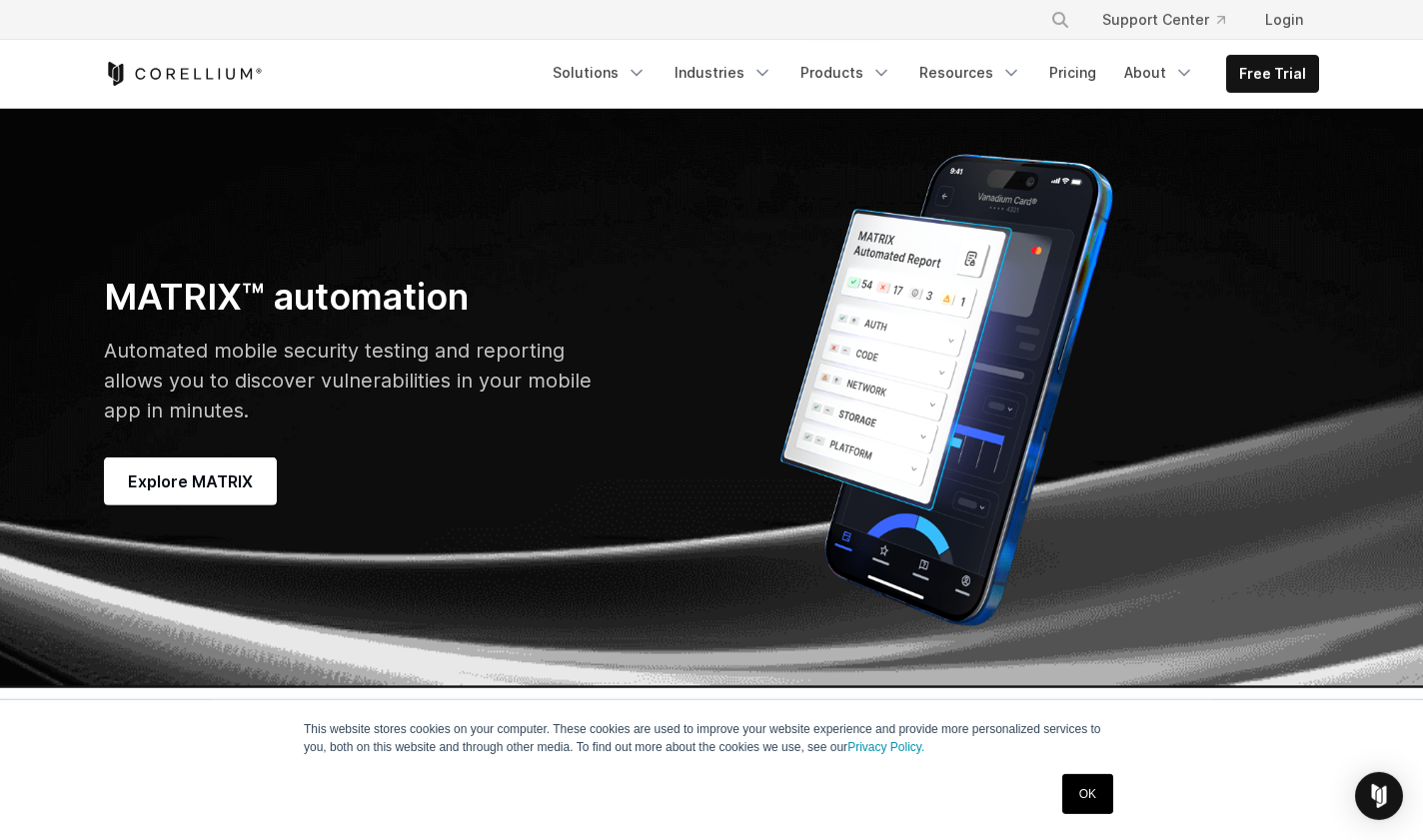 scroll, scrollTop: 5579, scrollLeft: 0, axis: vertical 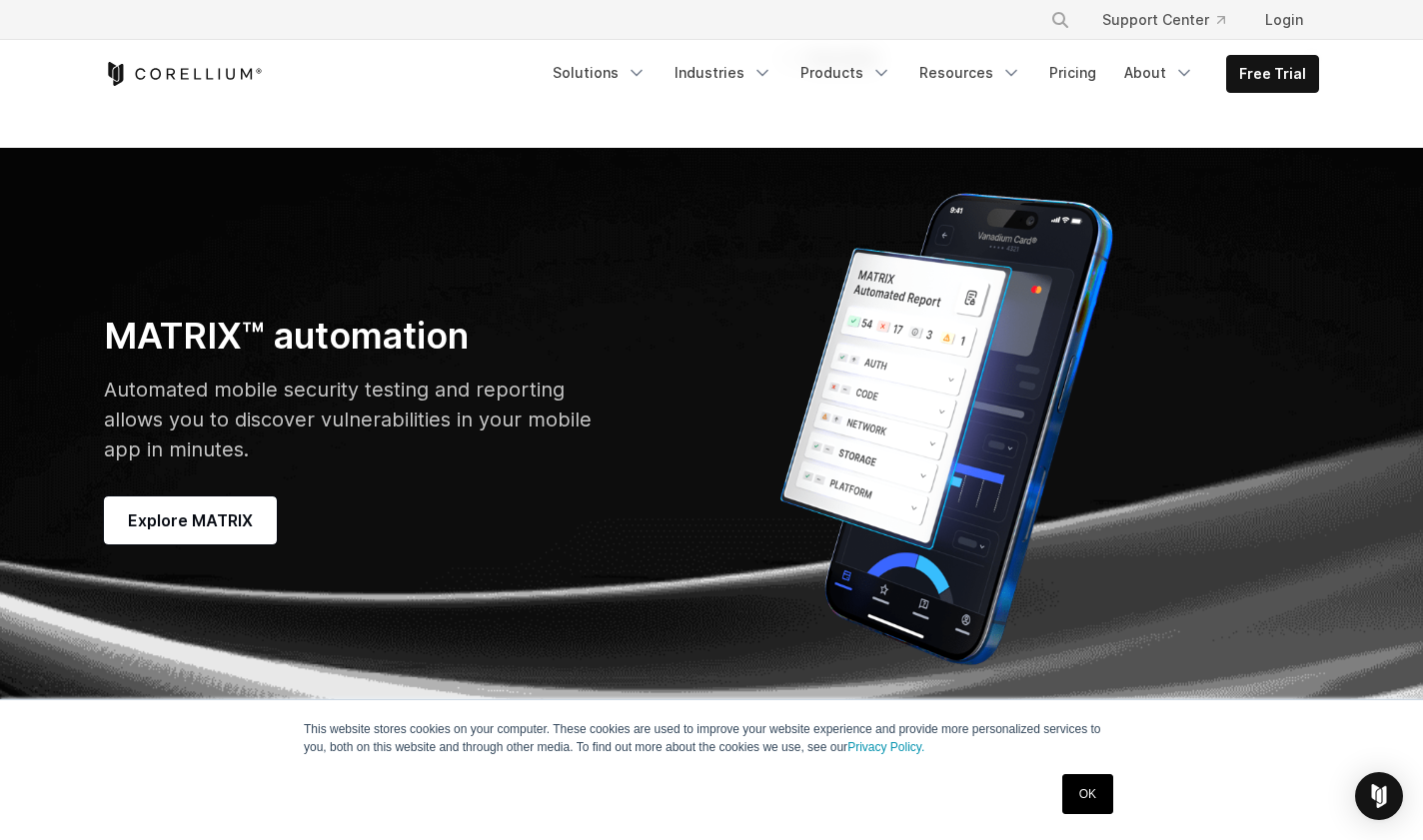 click on "01
Device IDs
Devices, like iPhones and Androids, have various identifiers unique to that particular device. By default, we randomize these IDs when provisioning a new device. However, you can optionally specify your own.
Learn more
02
Boot Arguments
03" at bounding box center (1025, -186) 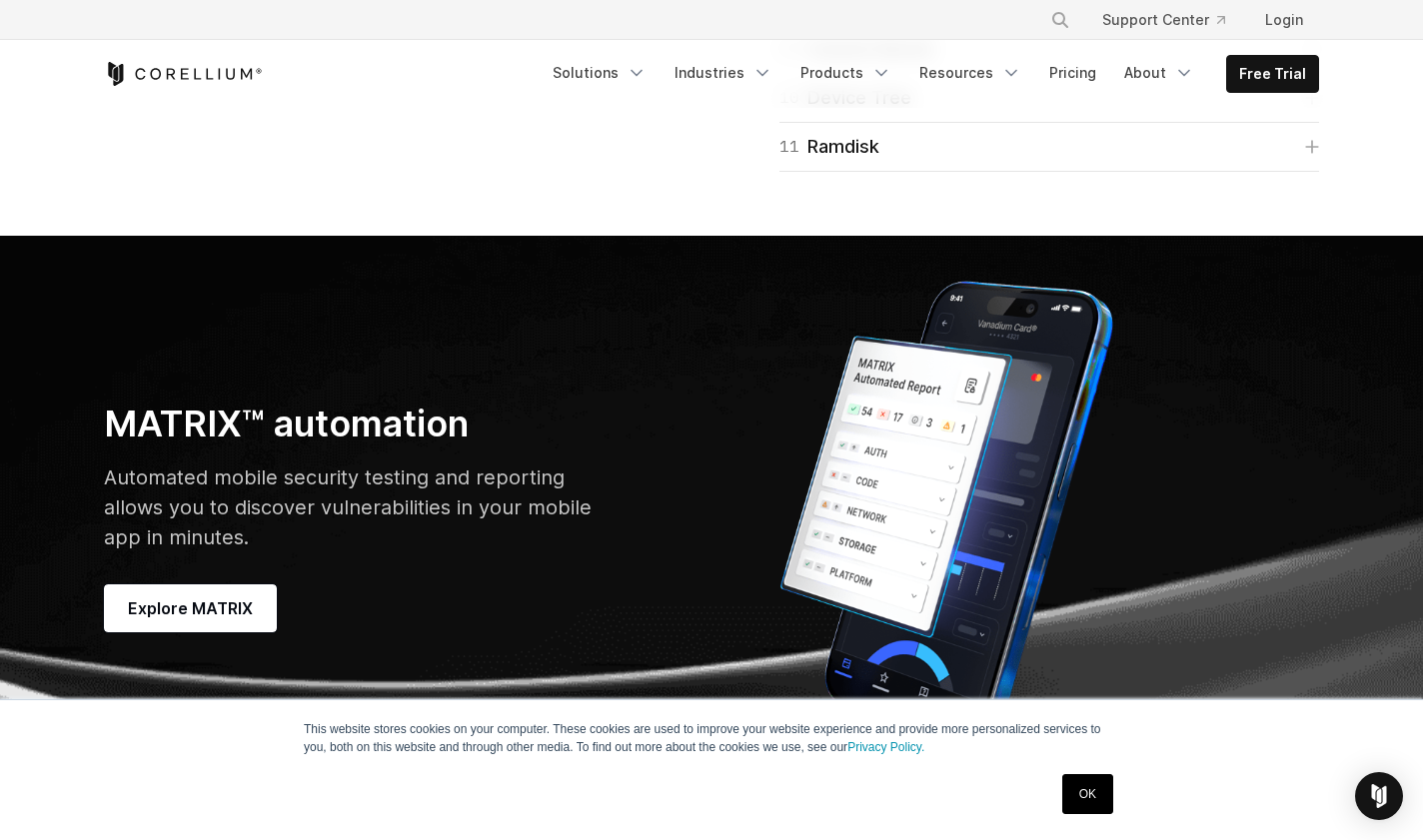 click on "02
Boot Arguments" at bounding box center [1049, -382] 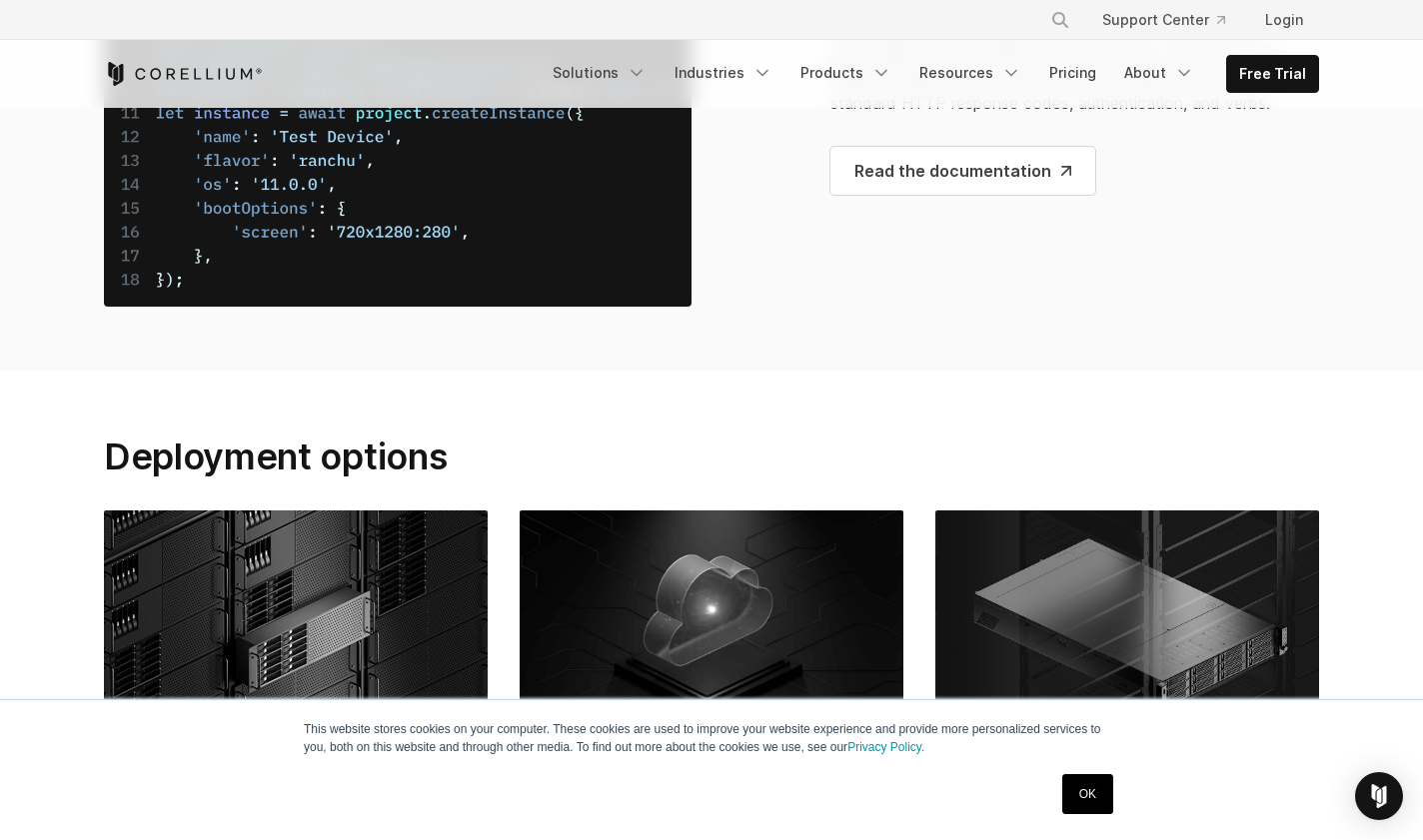 scroll, scrollTop: 7743, scrollLeft: 0, axis: vertical 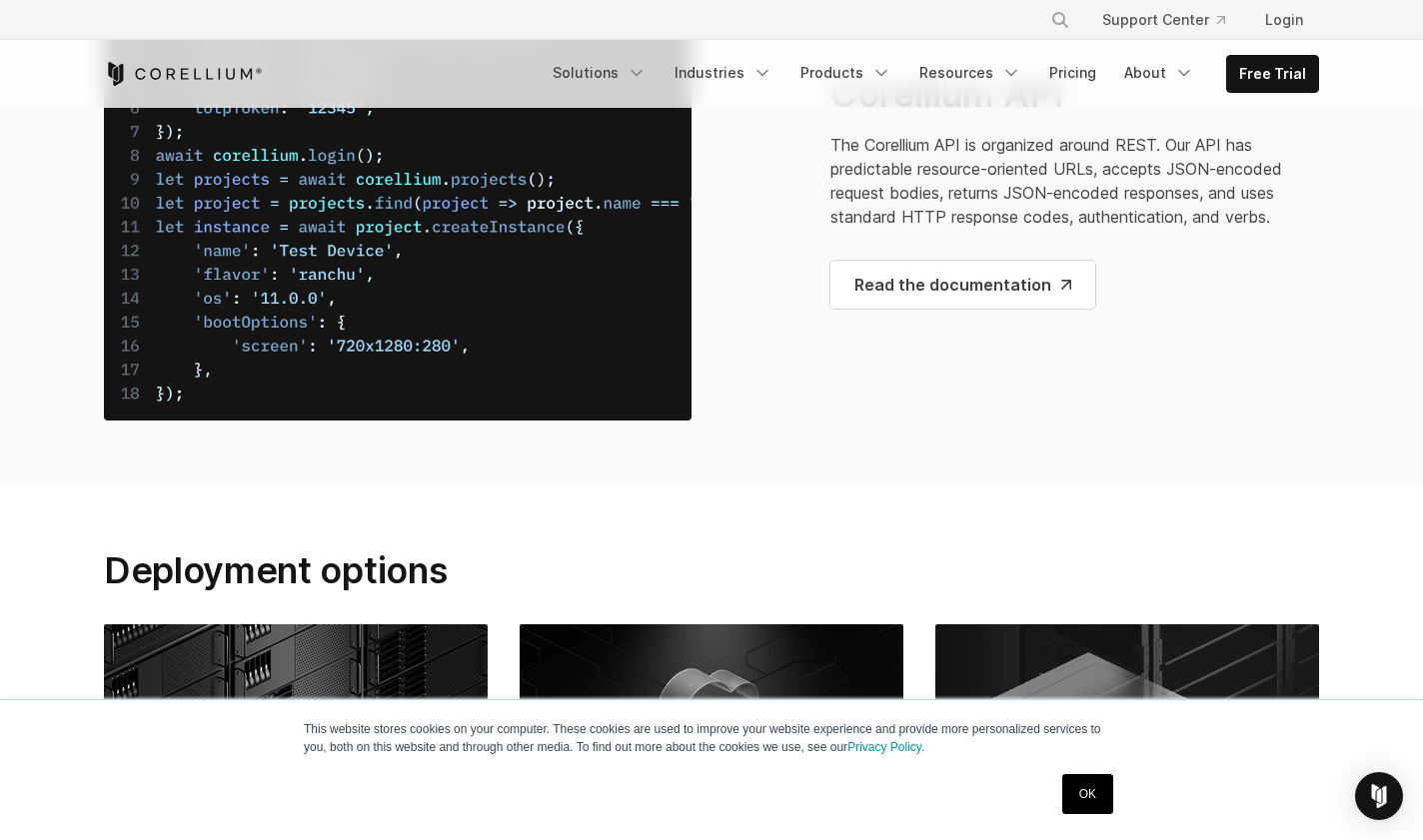 drag, startPoint x: 112, startPoint y: 245, endPoint x: 516, endPoint y: 271, distance: 404.83577 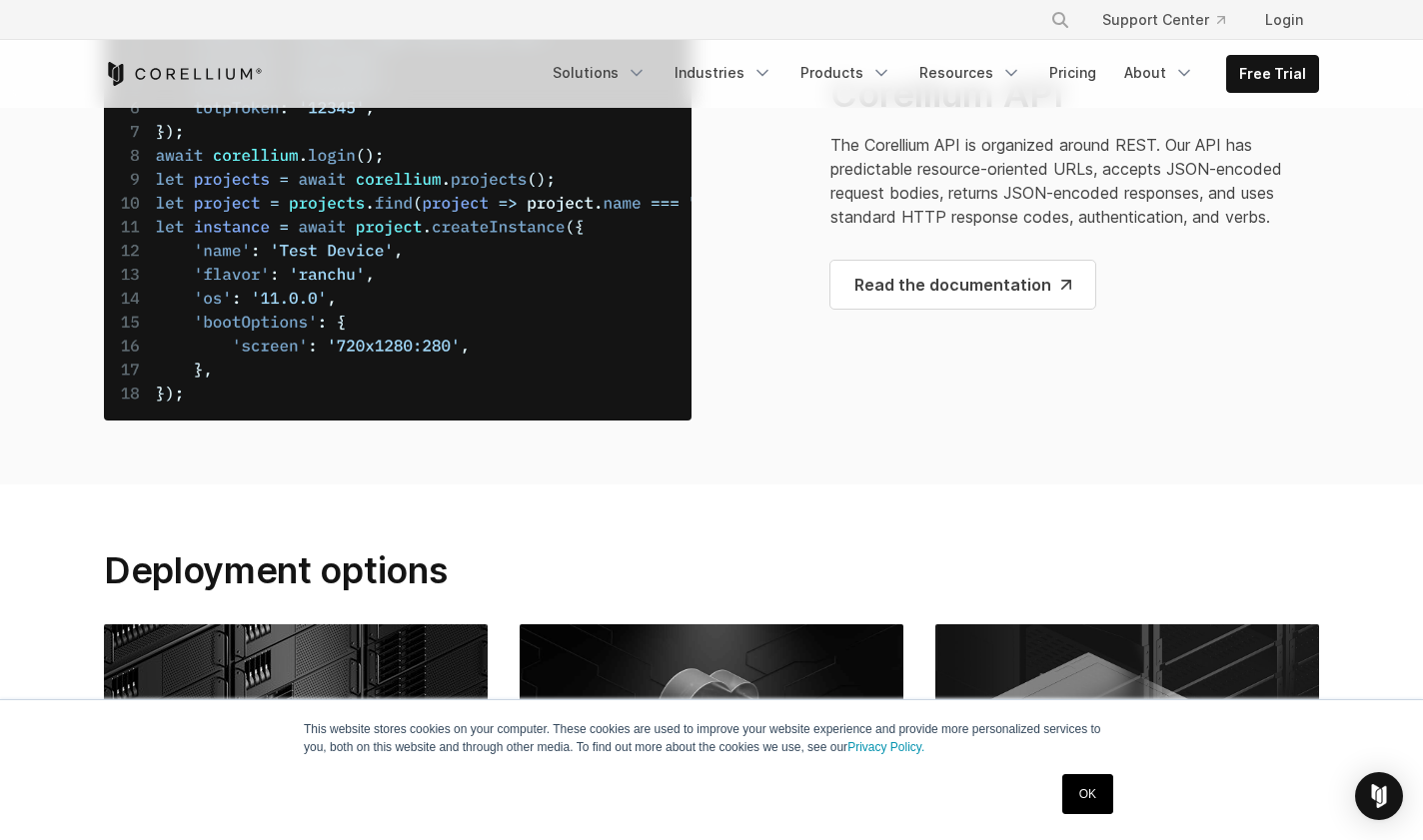 click on "Learn more" at bounding box center (173, -292) 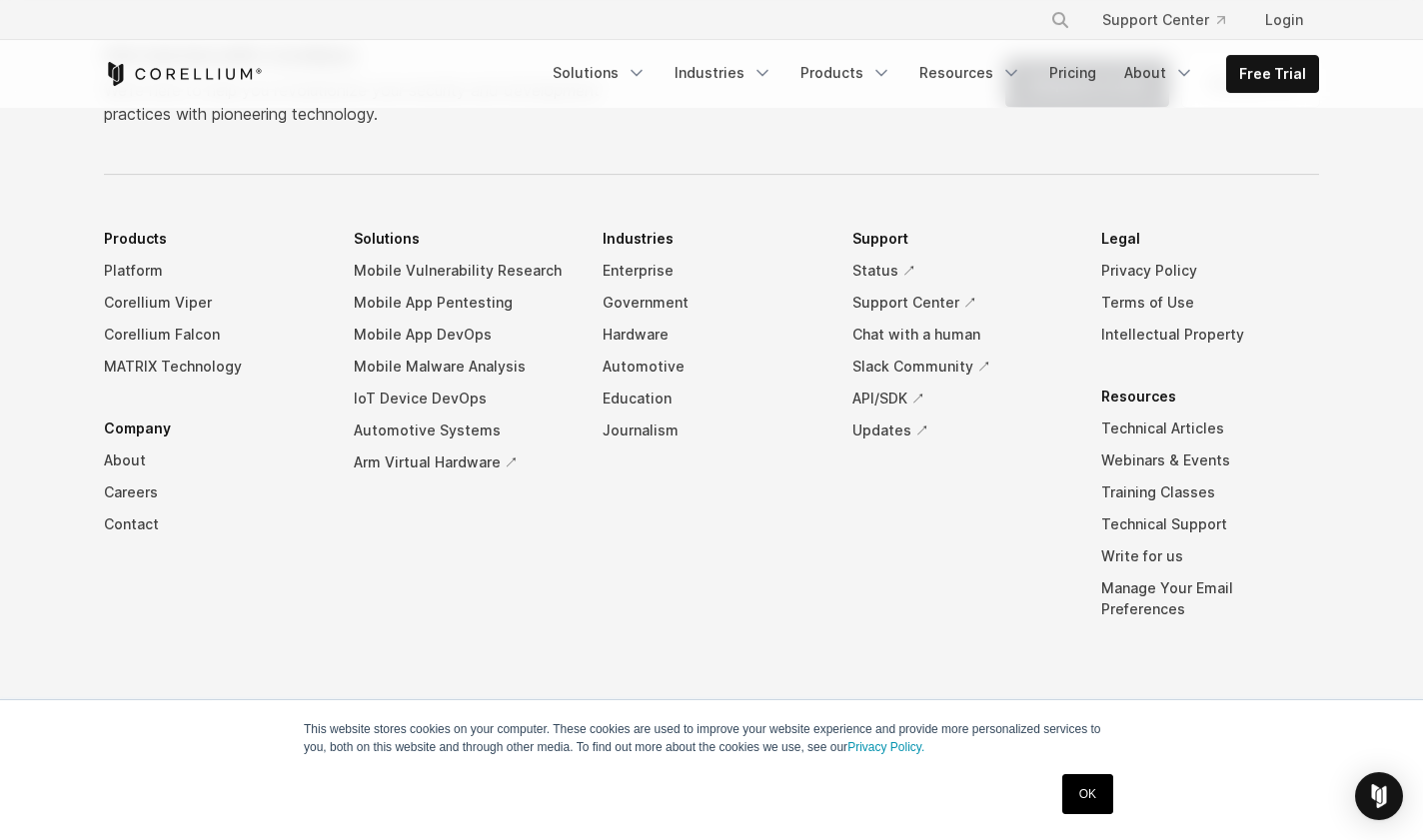 scroll, scrollTop: 9223, scrollLeft: 0, axis: vertical 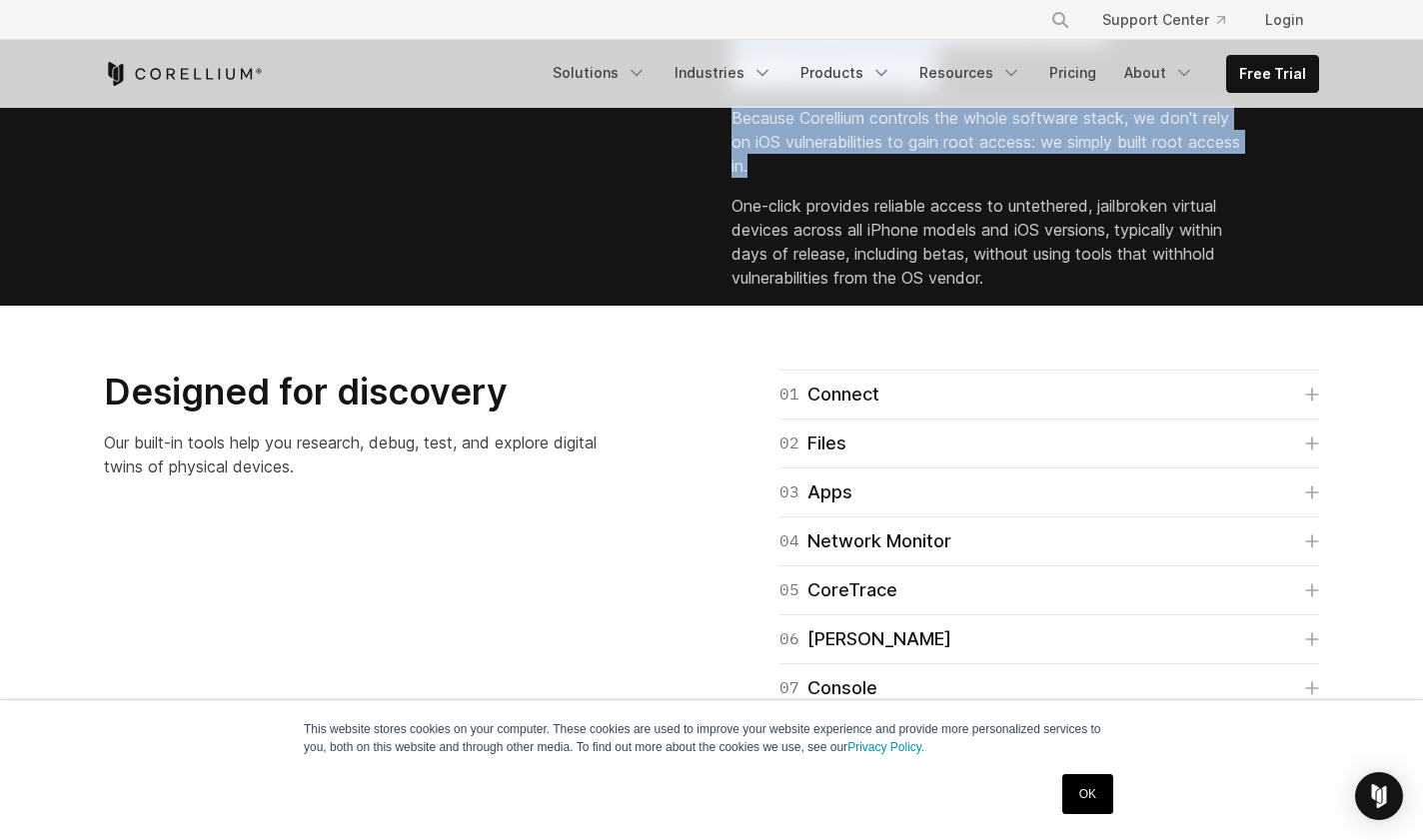 drag, startPoint x: 732, startPoint y: 230, endPoint x: 928, endPoint y: 376, distance: 244.4013 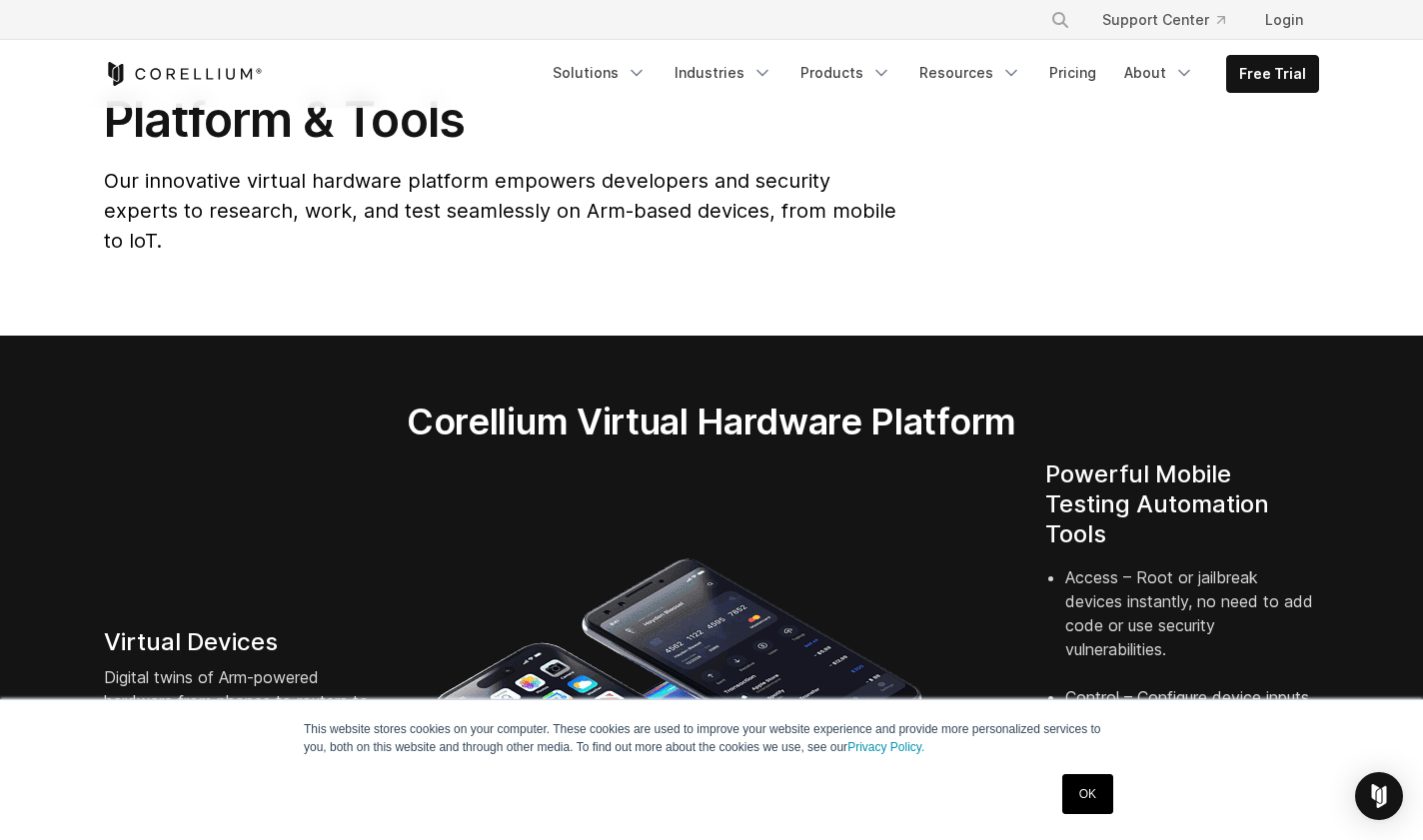 scroll, scrollTop: 0, scrollLeft: 0, axis: both 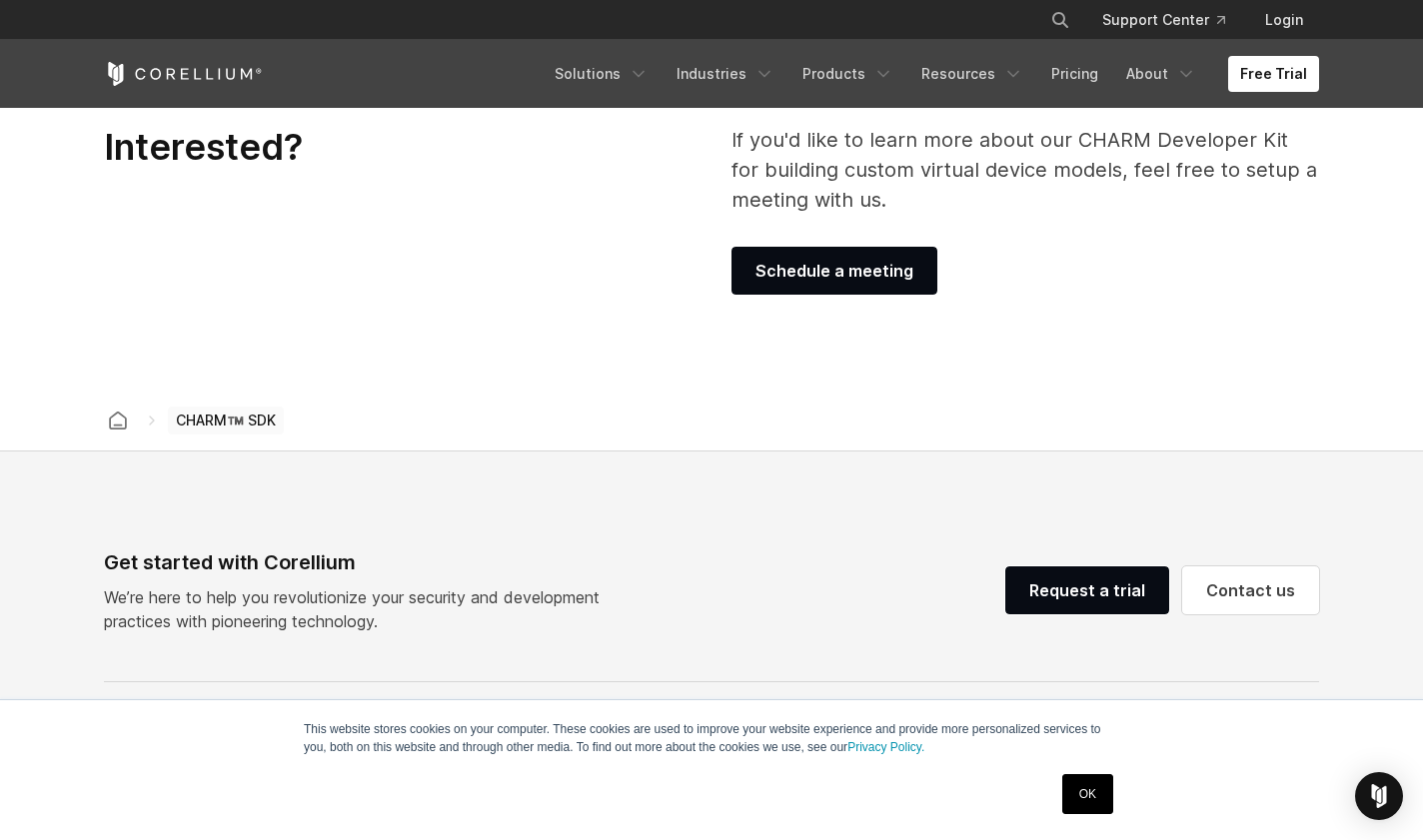 click on "Interested?
If you'd like to learn more about our CHARM Developer Kit for building custom virtual device models, feel free to setup a meeting with us.
Schedule a meeting" at bounding box center [712, 210] 